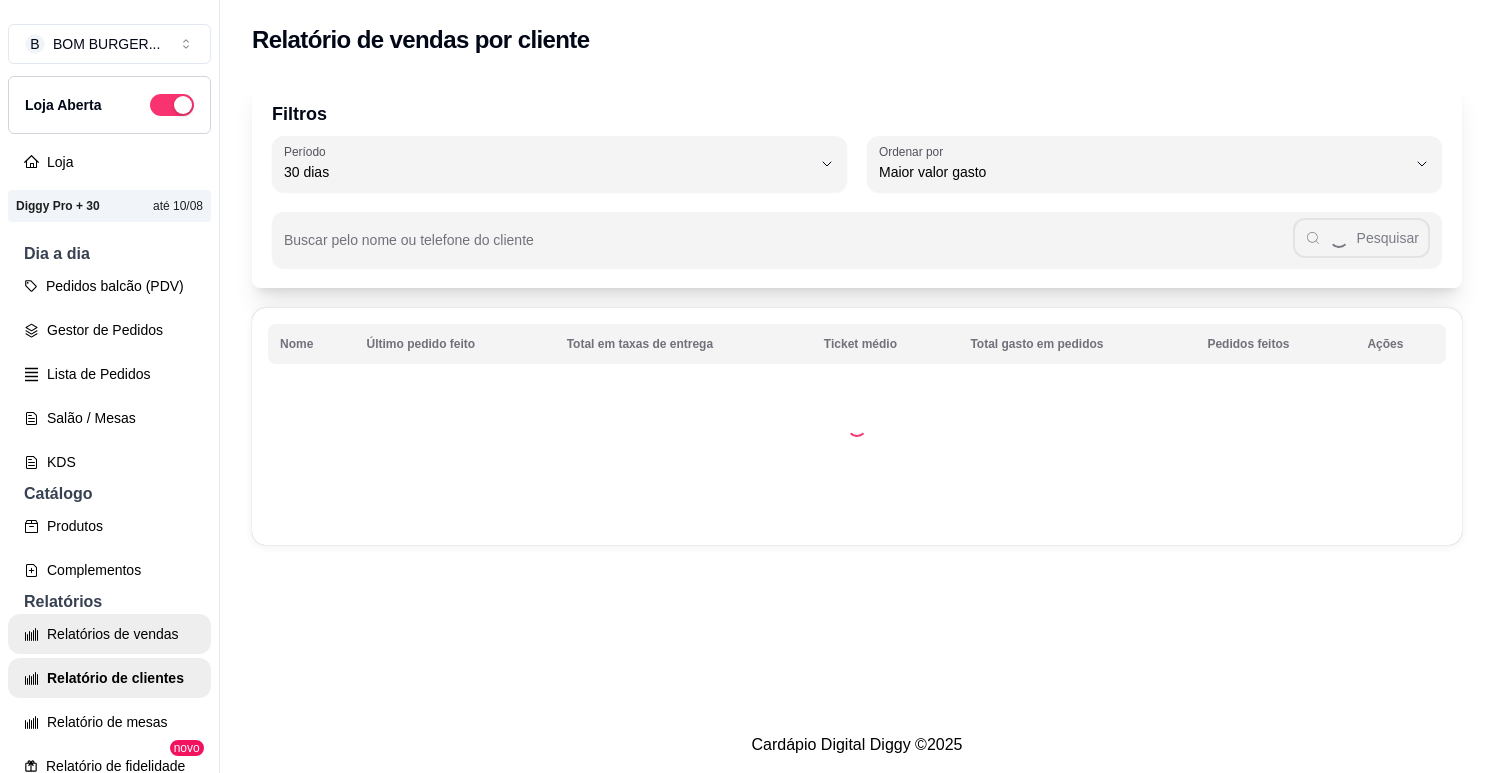 select on "30" 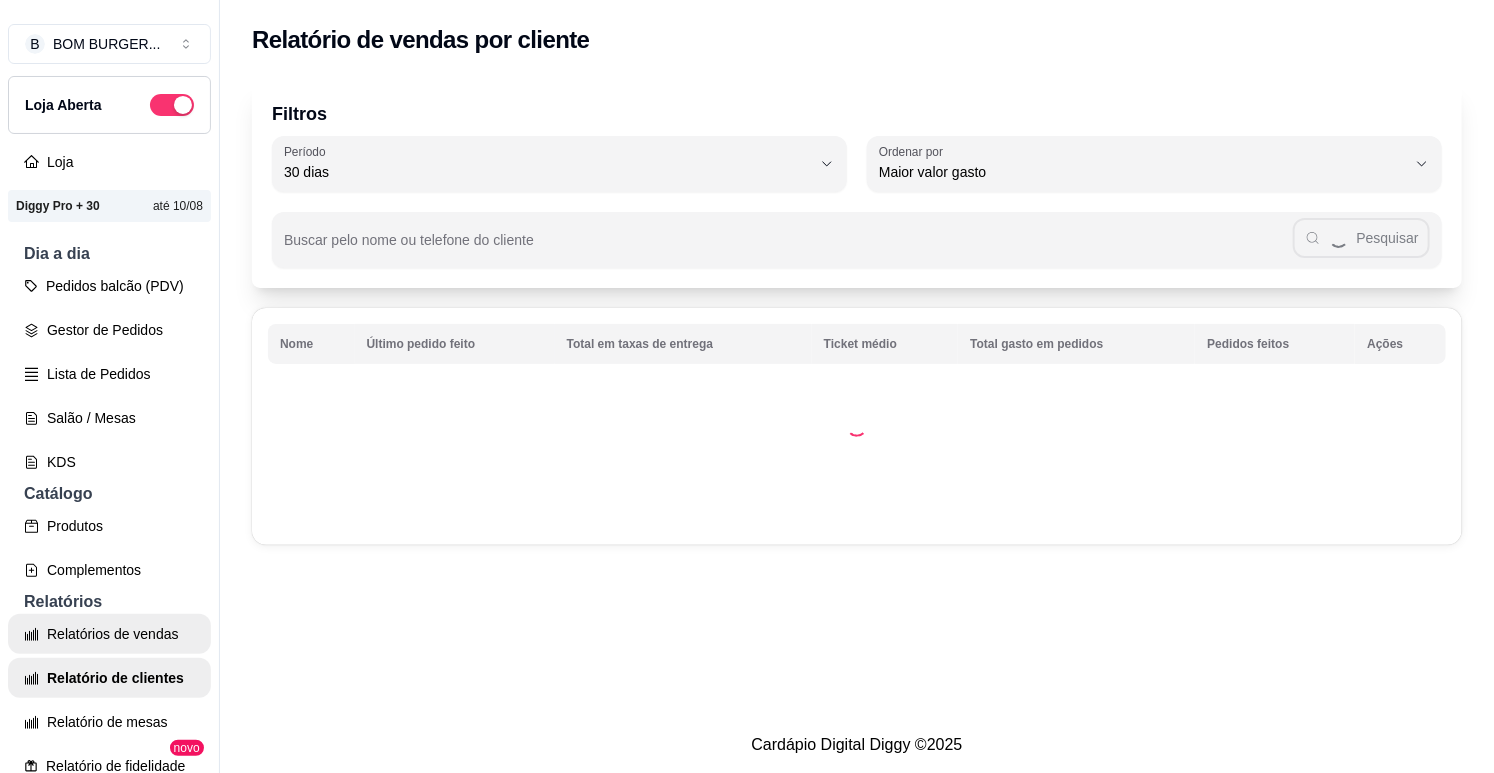 click on "Relatórios de vendas" at bounding box center [109, 634] 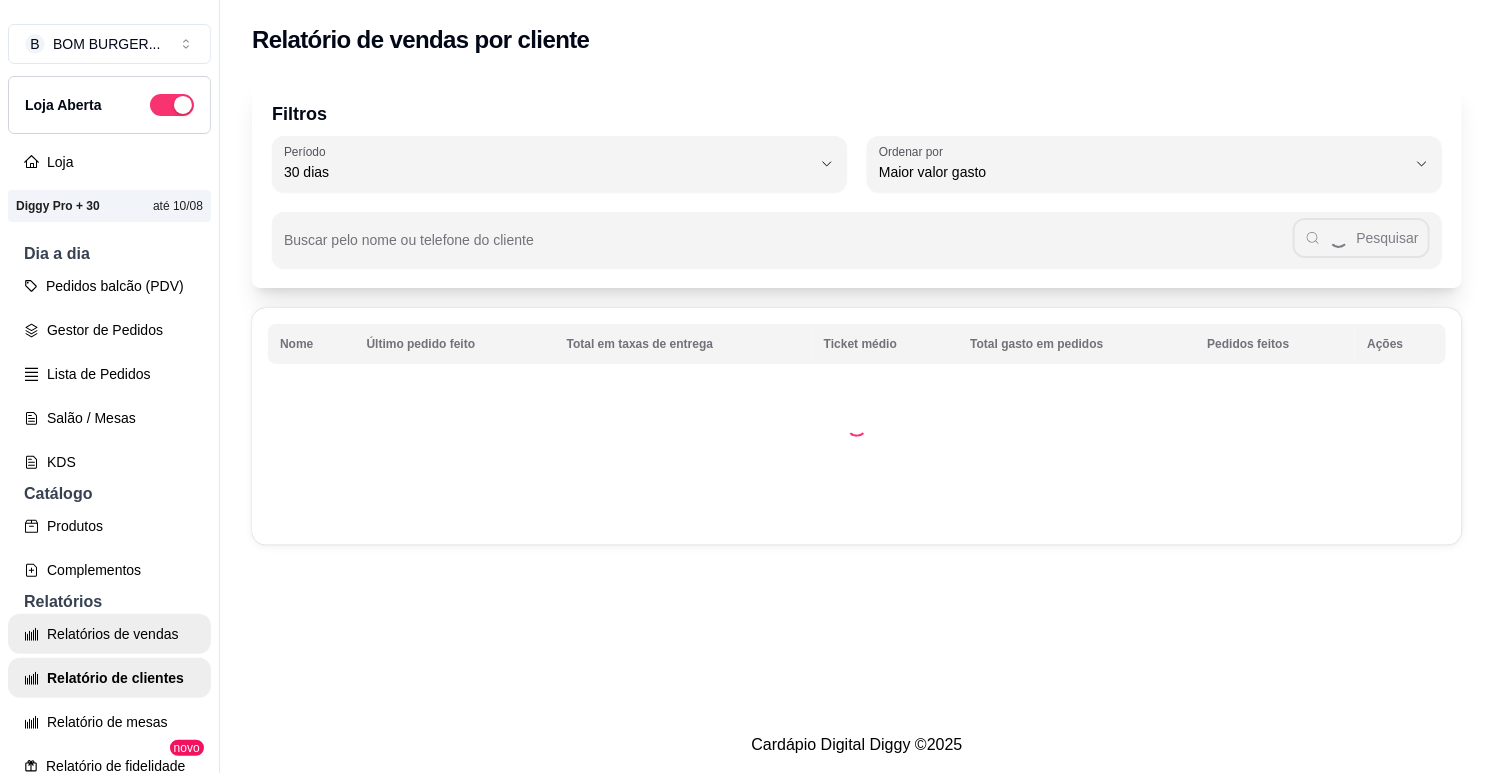 scroll, scrollTop: 111, scrollLeft: 0, axis: vertical 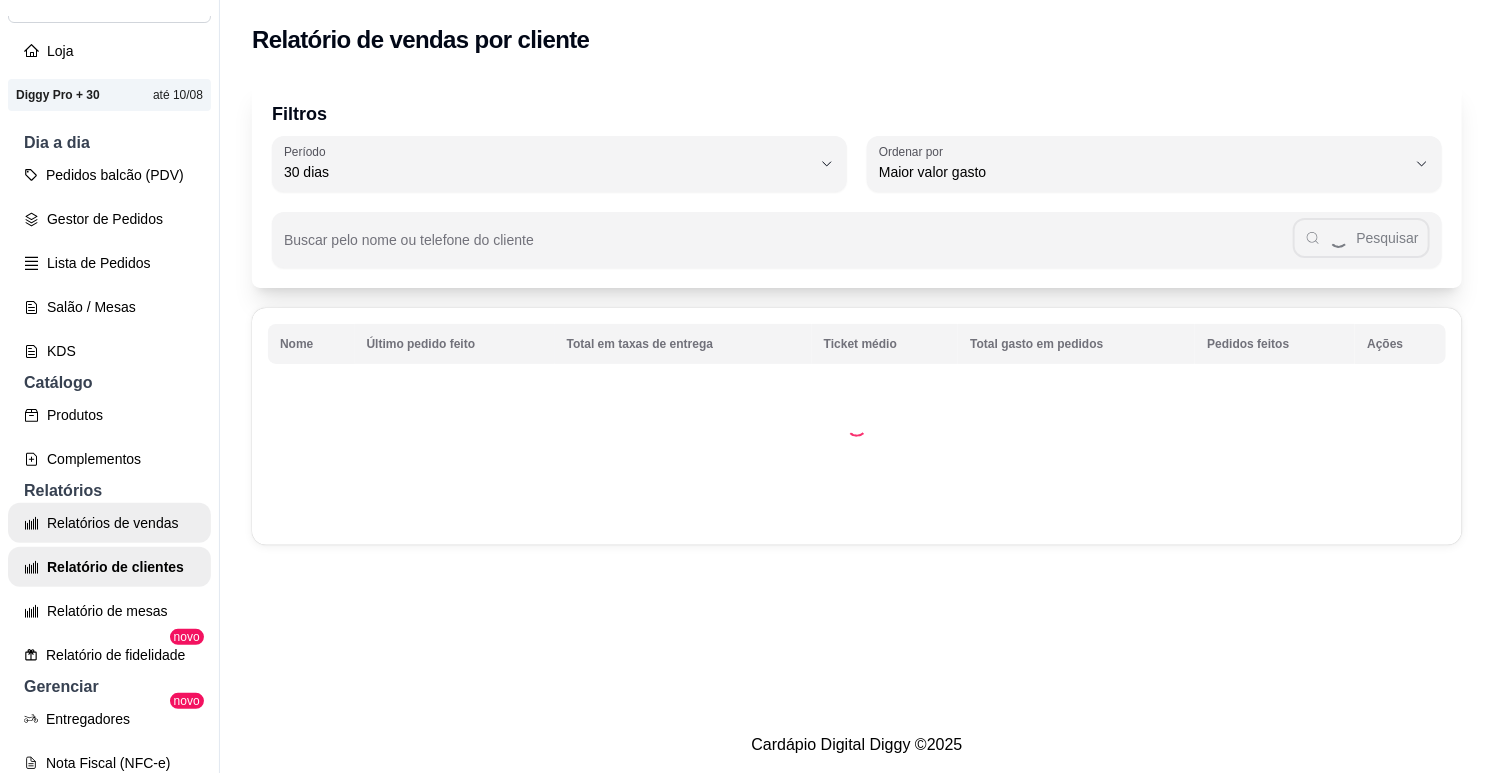 select on "ALL" 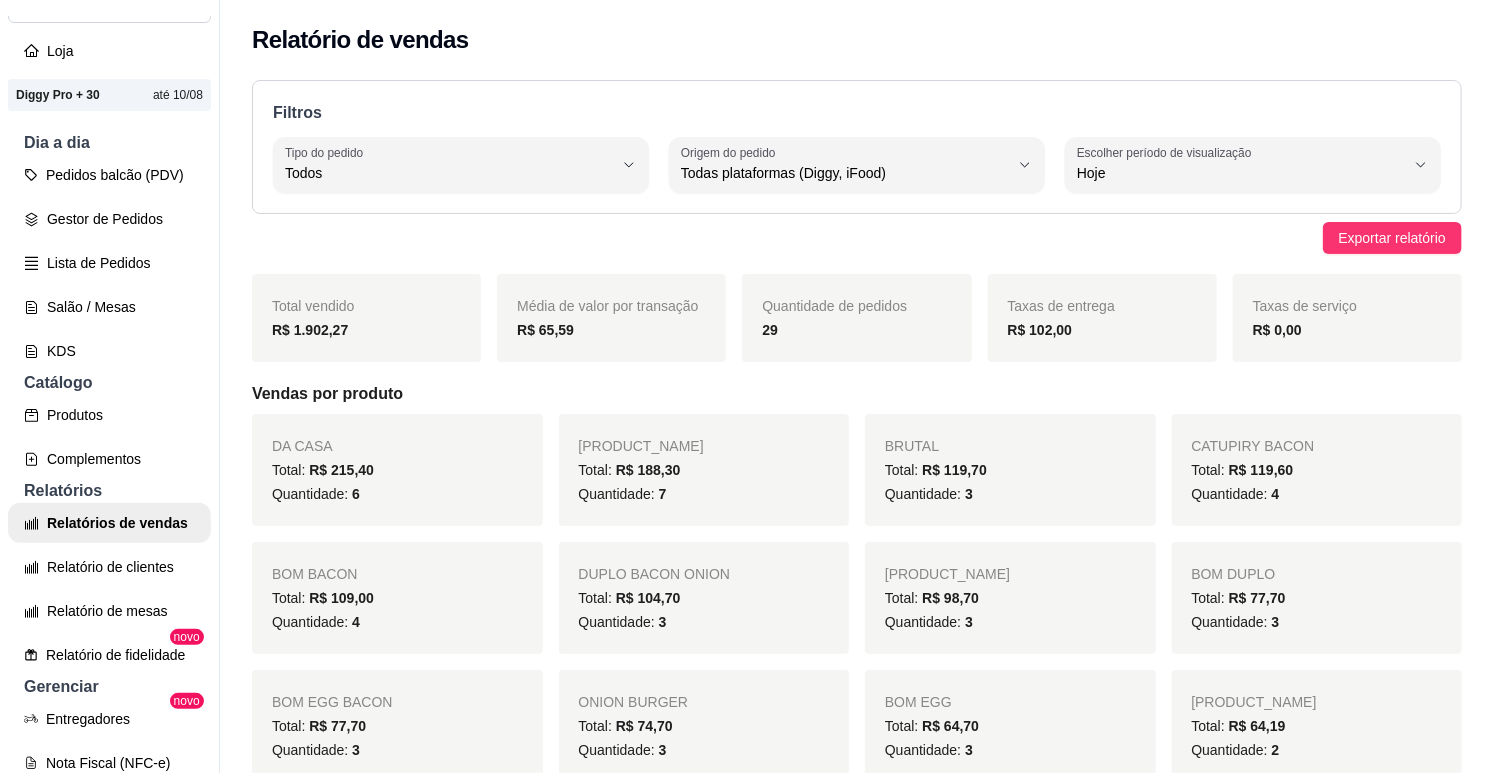 scroll, scrollTop: 32, scrollLeft: 0, axis: vertical 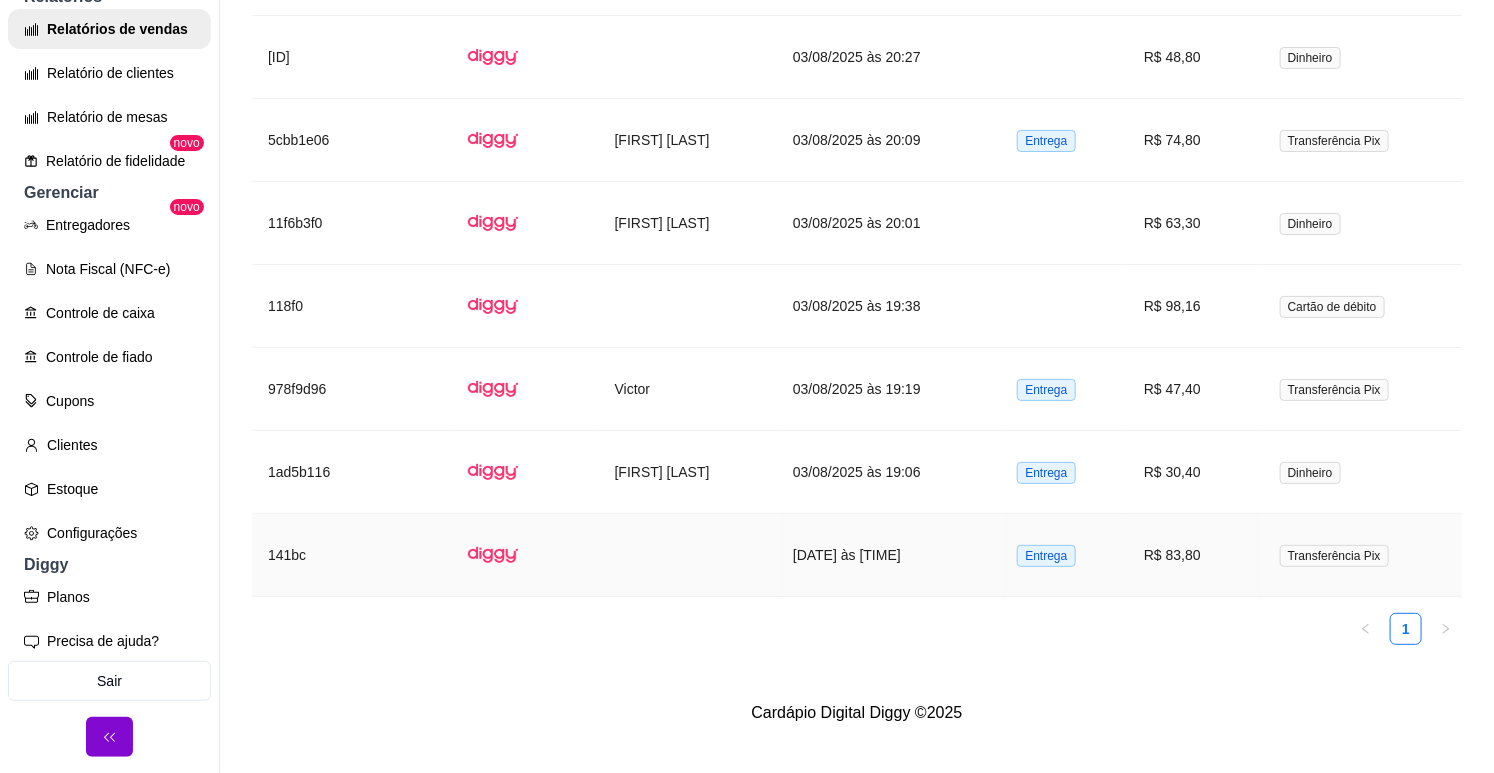 click on "[DATE] às [TIME]" at bounding box center [889, 555] 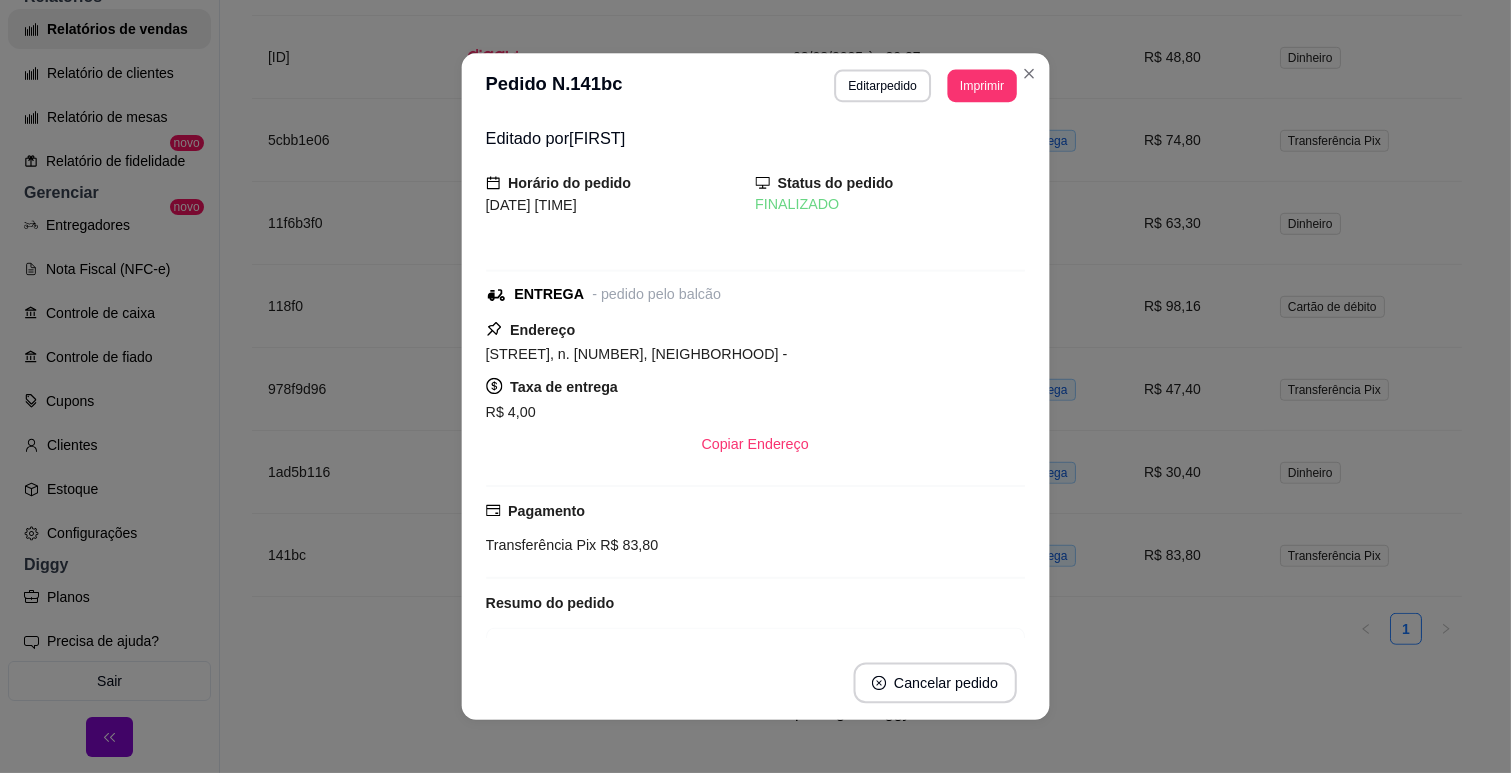 scroll, scrollTop: 2474, scrollLeft: 0, axis: vertical 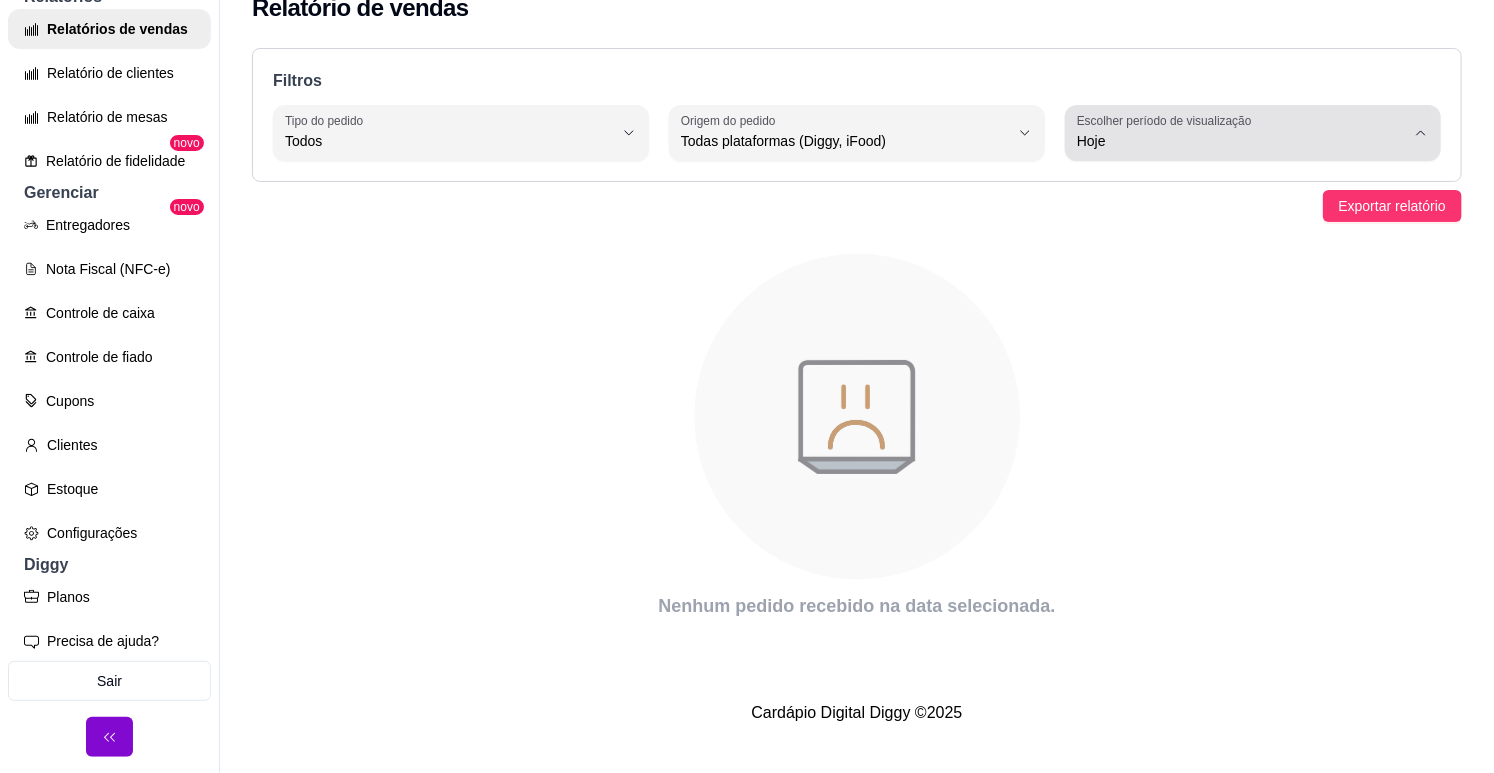 click on "Hoje" at bounding box center (1241, 133) 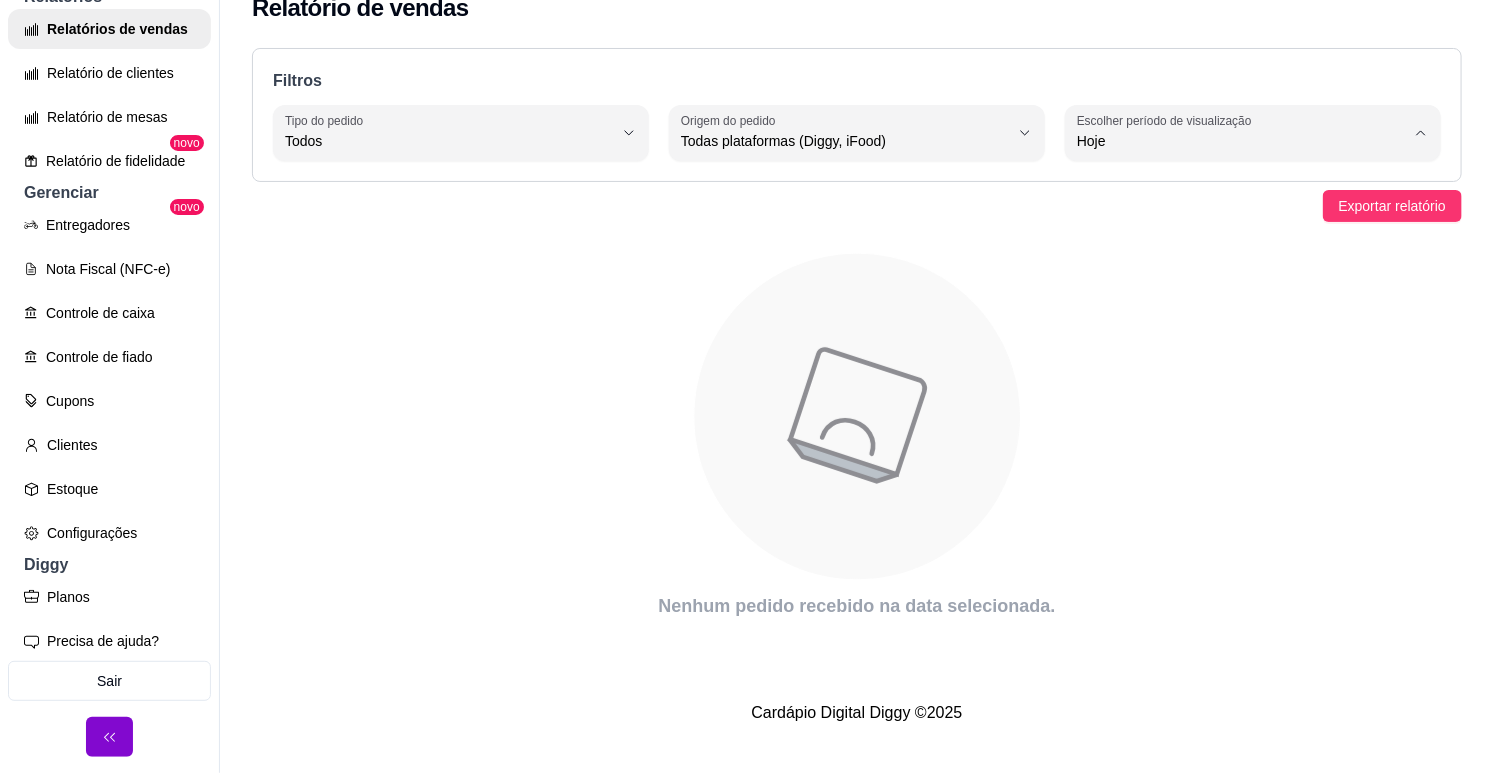 click on "Ontem" at bounding box center (1239, 221) 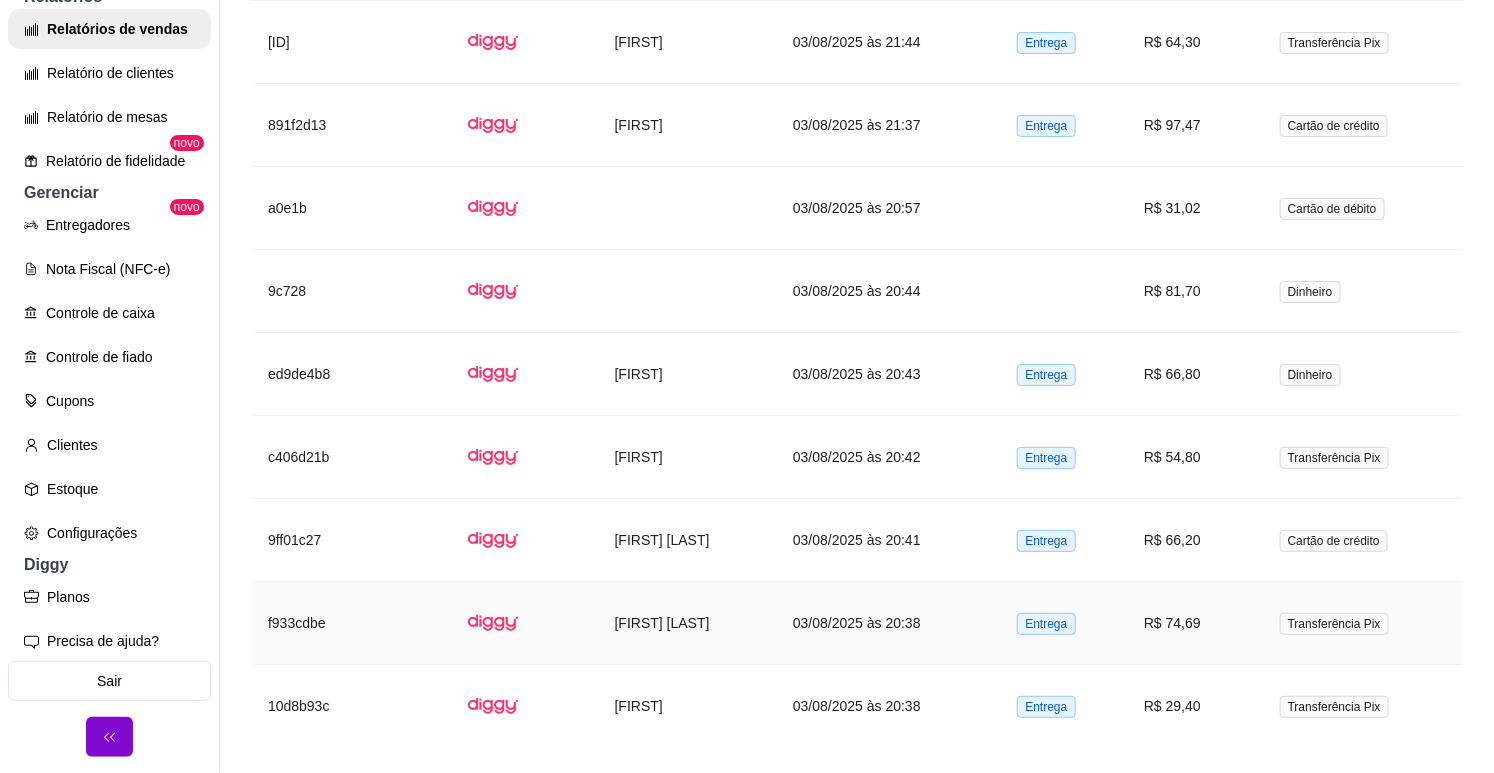 scroll, scrollTop: 3111, scrollLeft: 0, axis: vertical 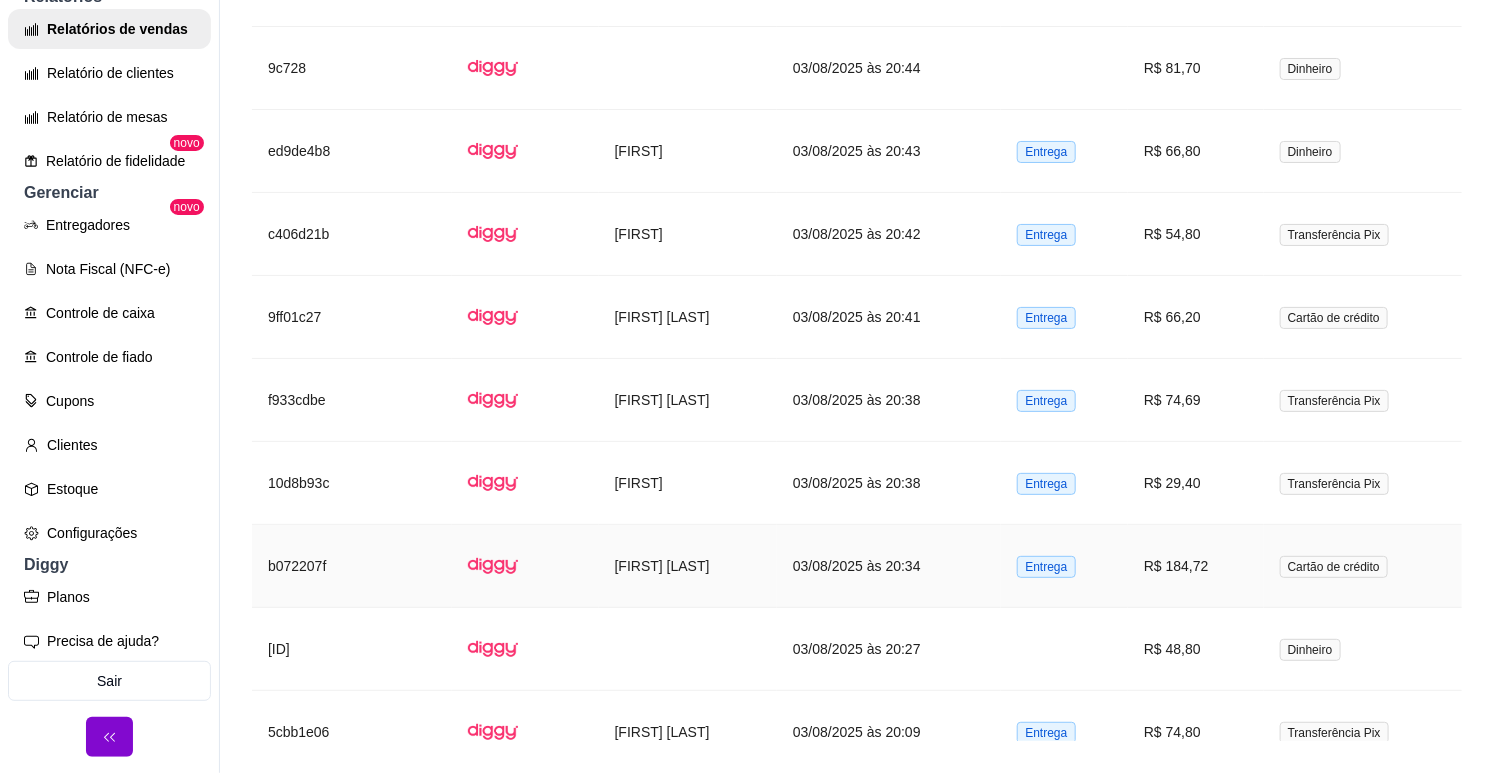 click on "03/08/2025 às 20:34" at bounding box center (889, 566) 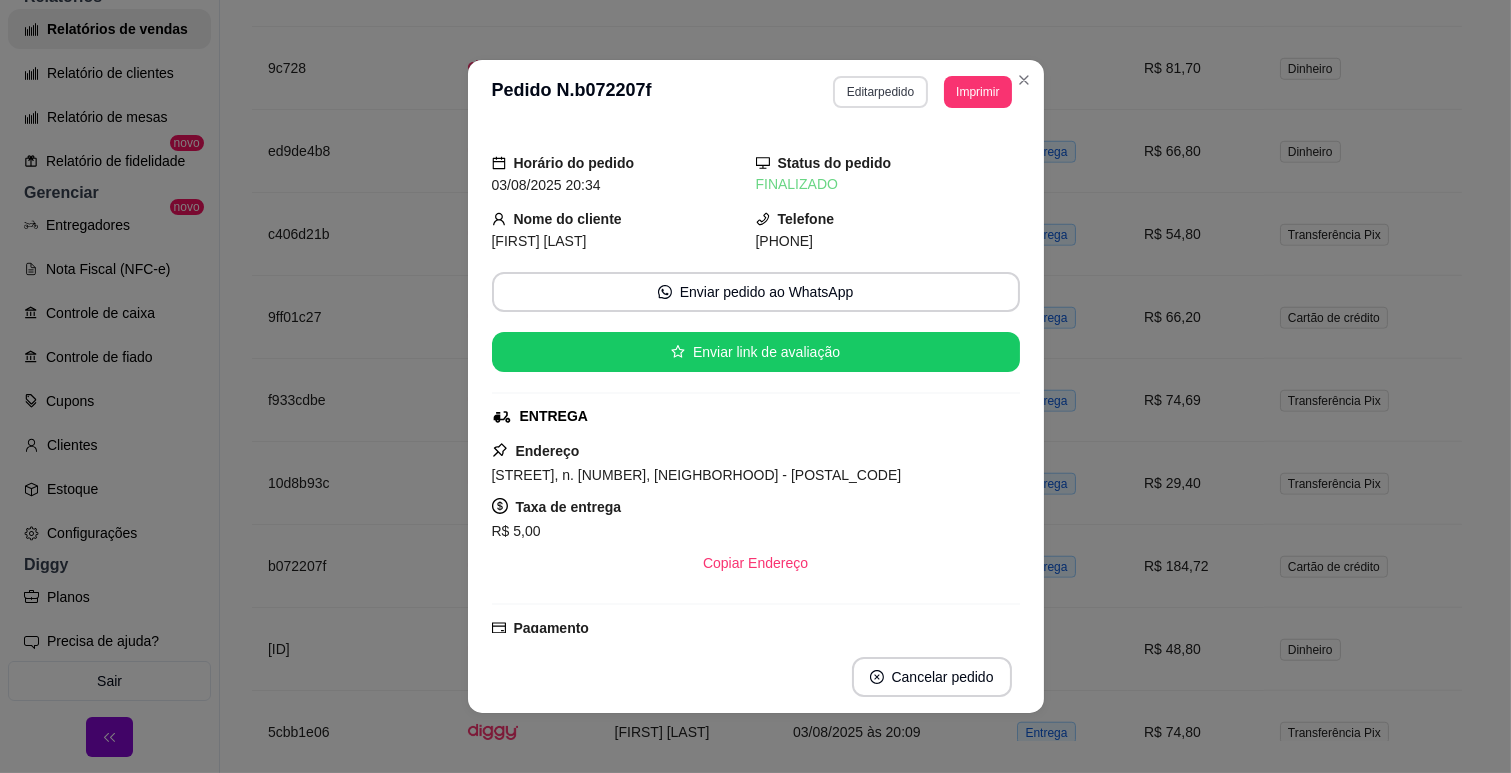 click on "Editar  pedido" at bounding box center [880, 92] 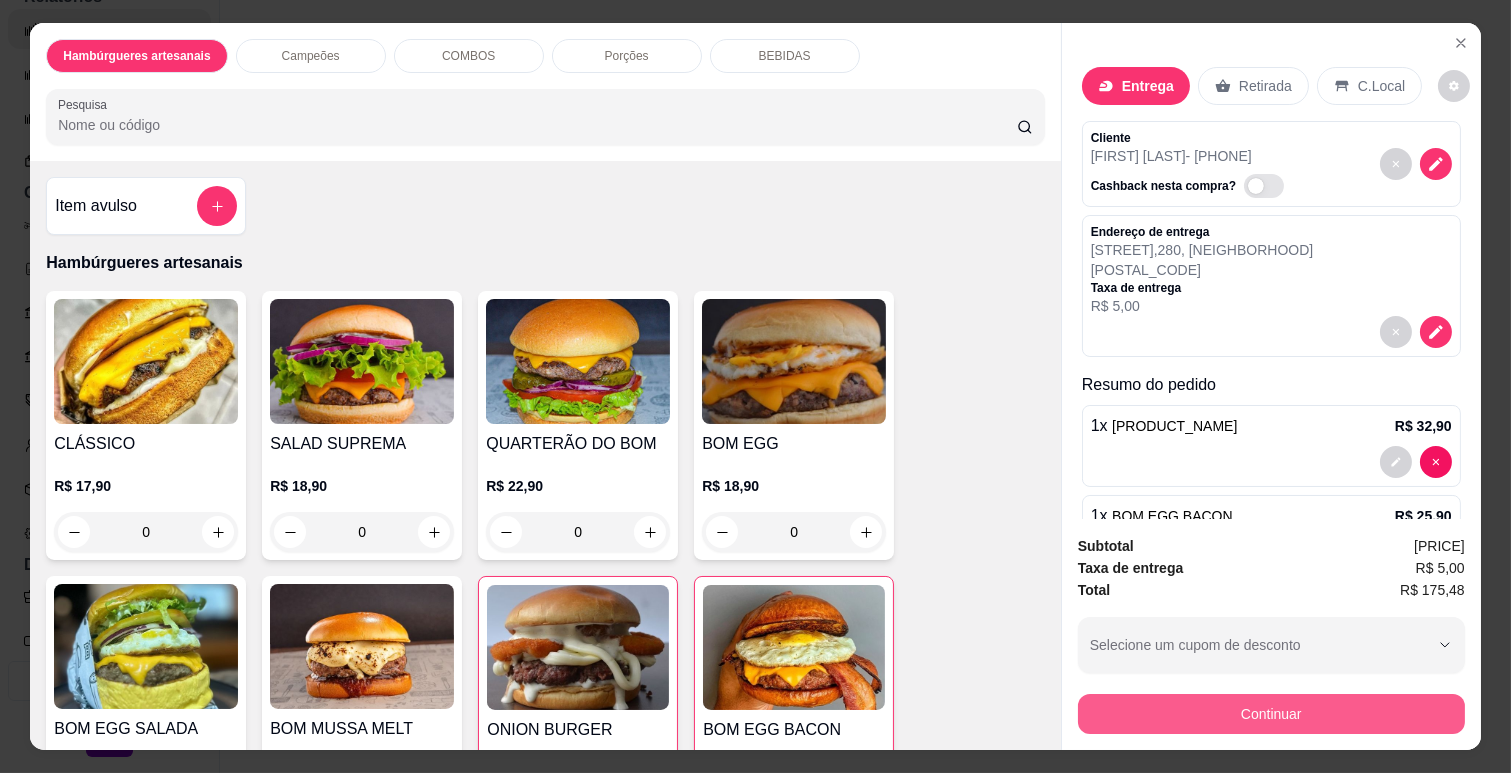 click on "Continuar" at bounding box center (1271, 714) 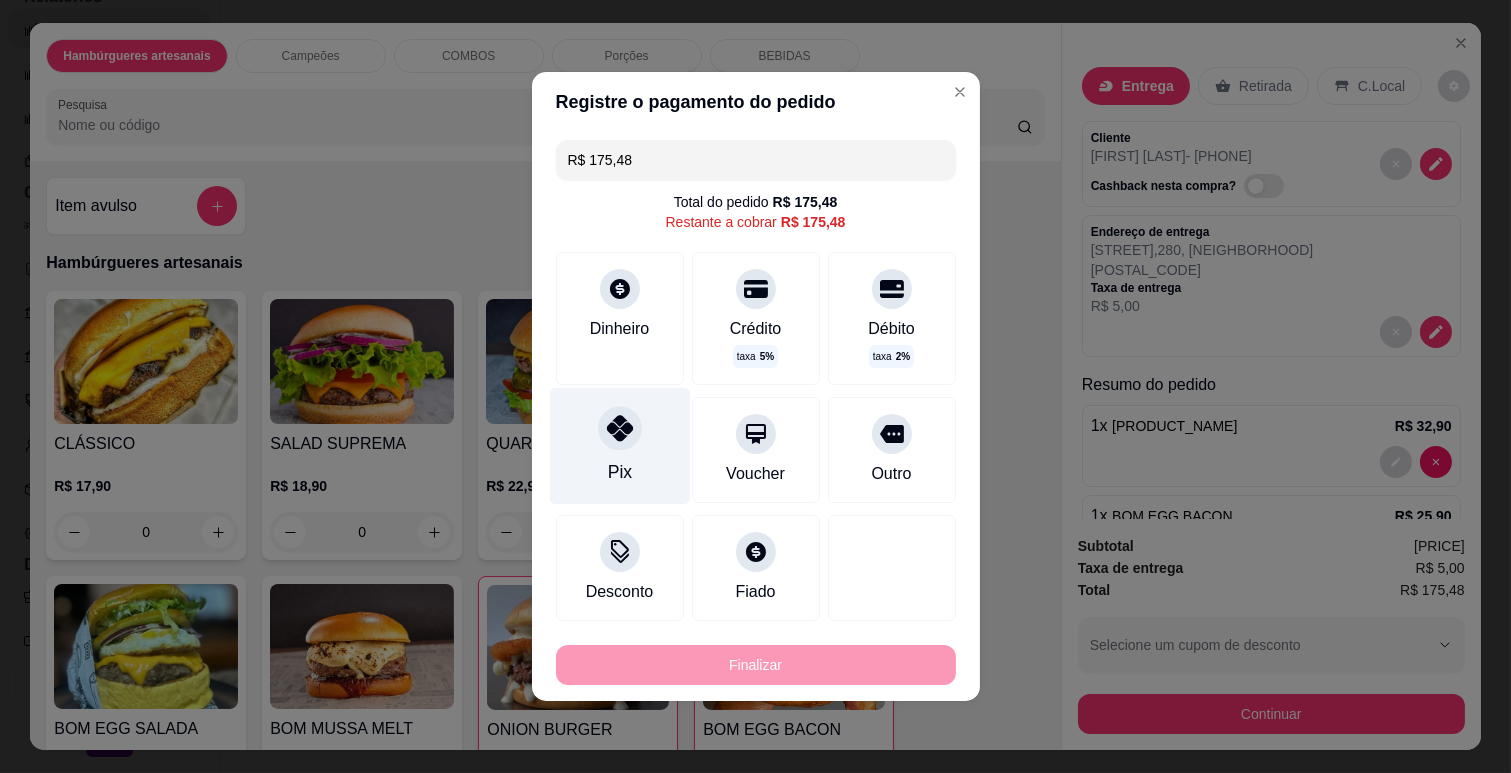 click at bounding box center [620, 428] 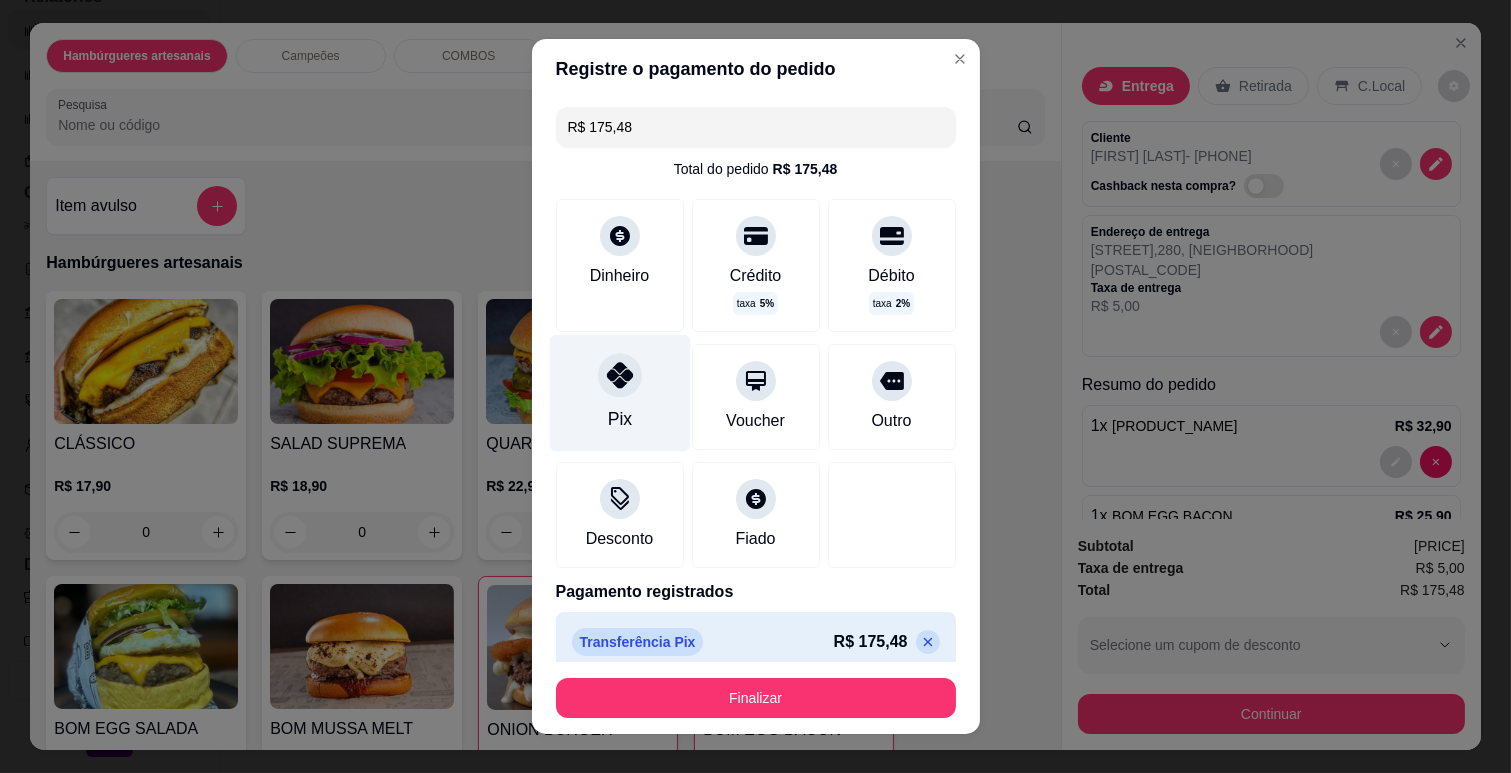 type on "R$ 0,00" 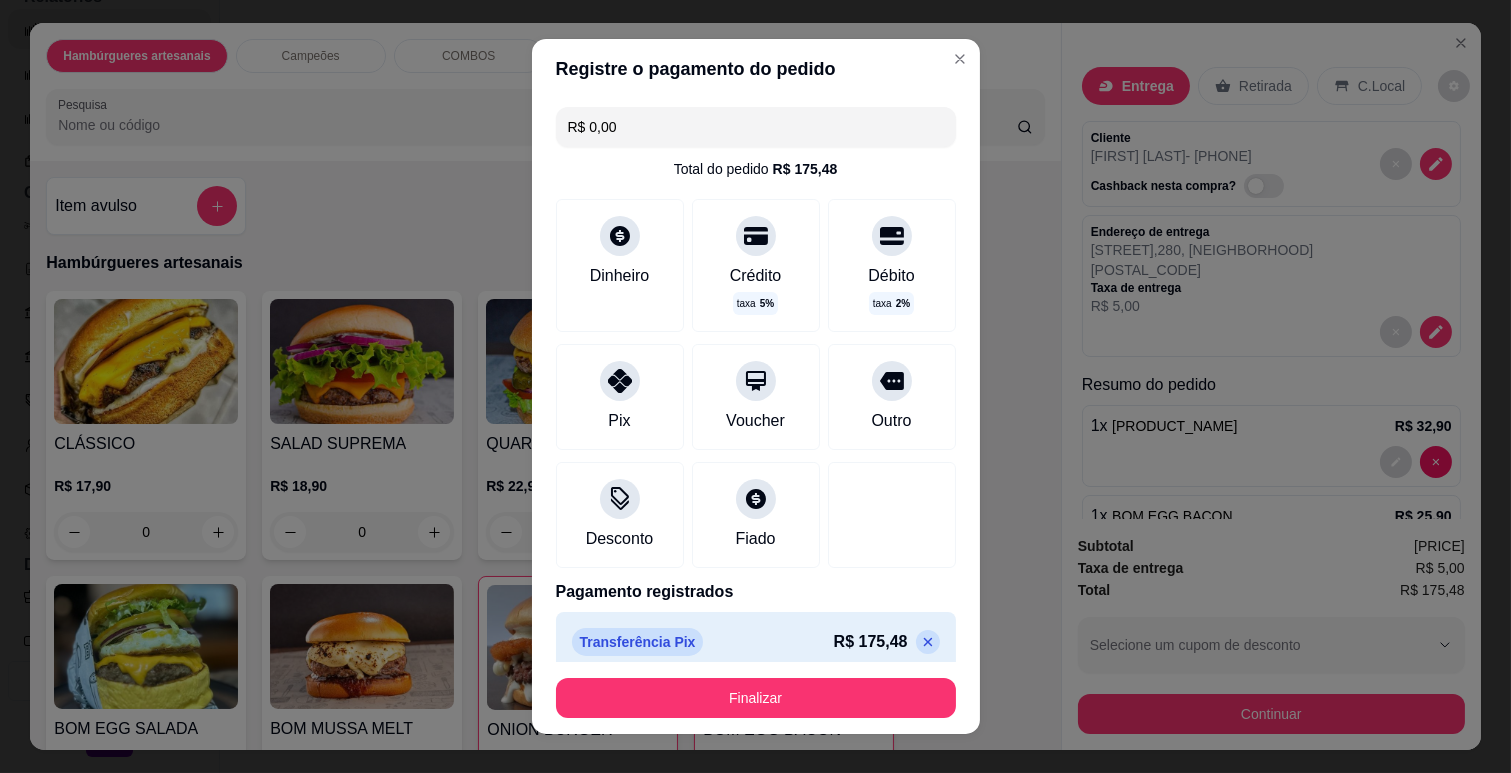 click on "Finalizar" at bounding box center [756, 698] 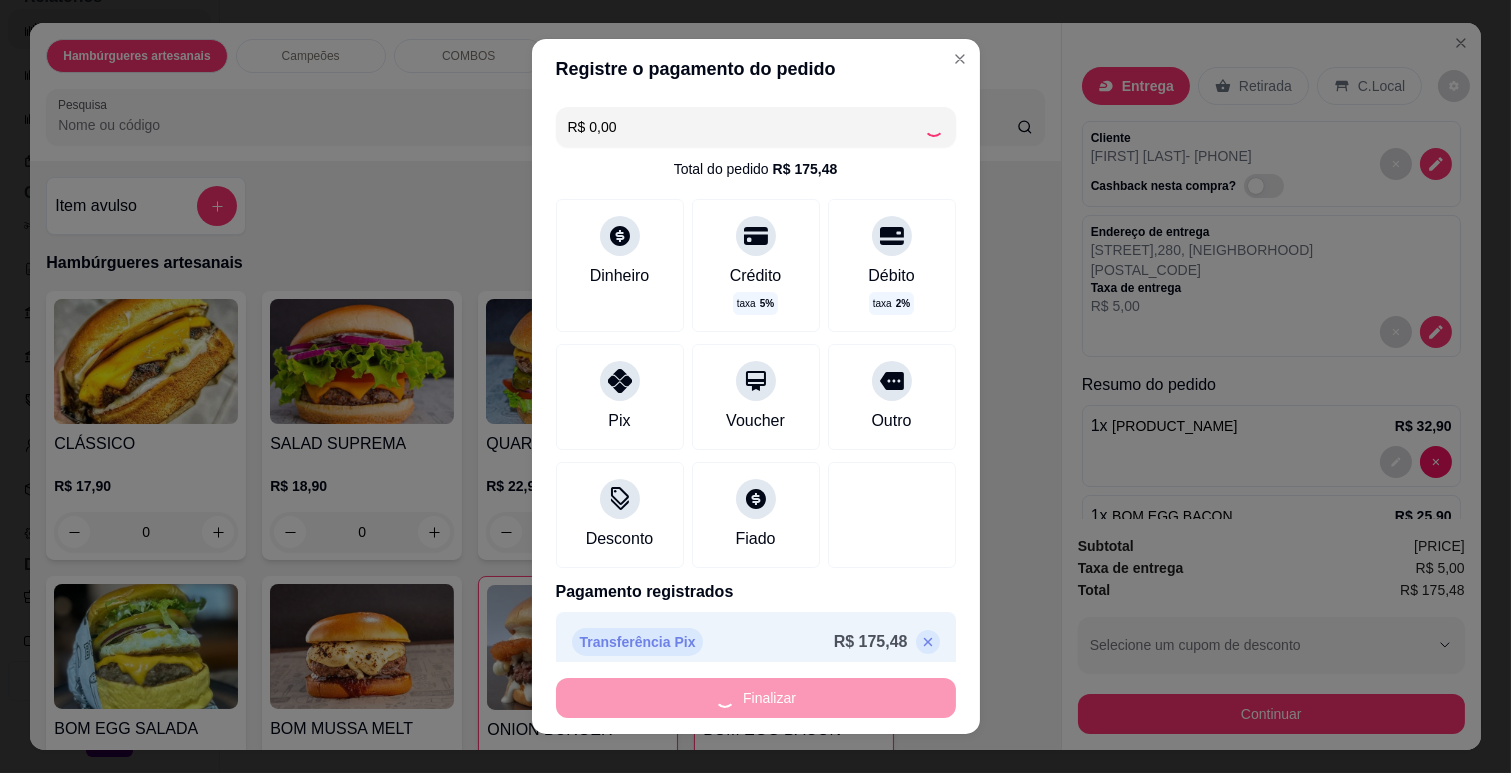 type on "0" 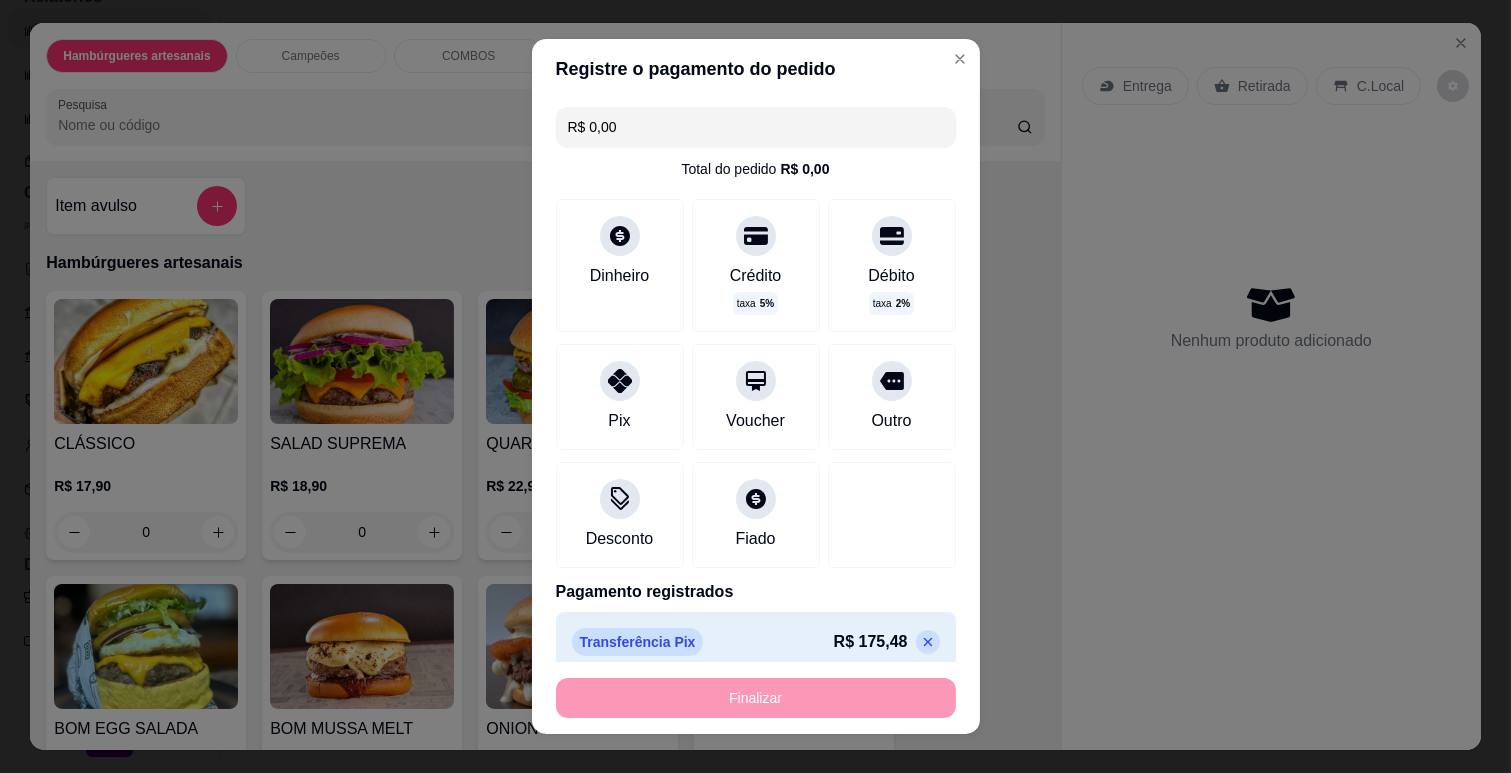 type on "-R$ 175,48" 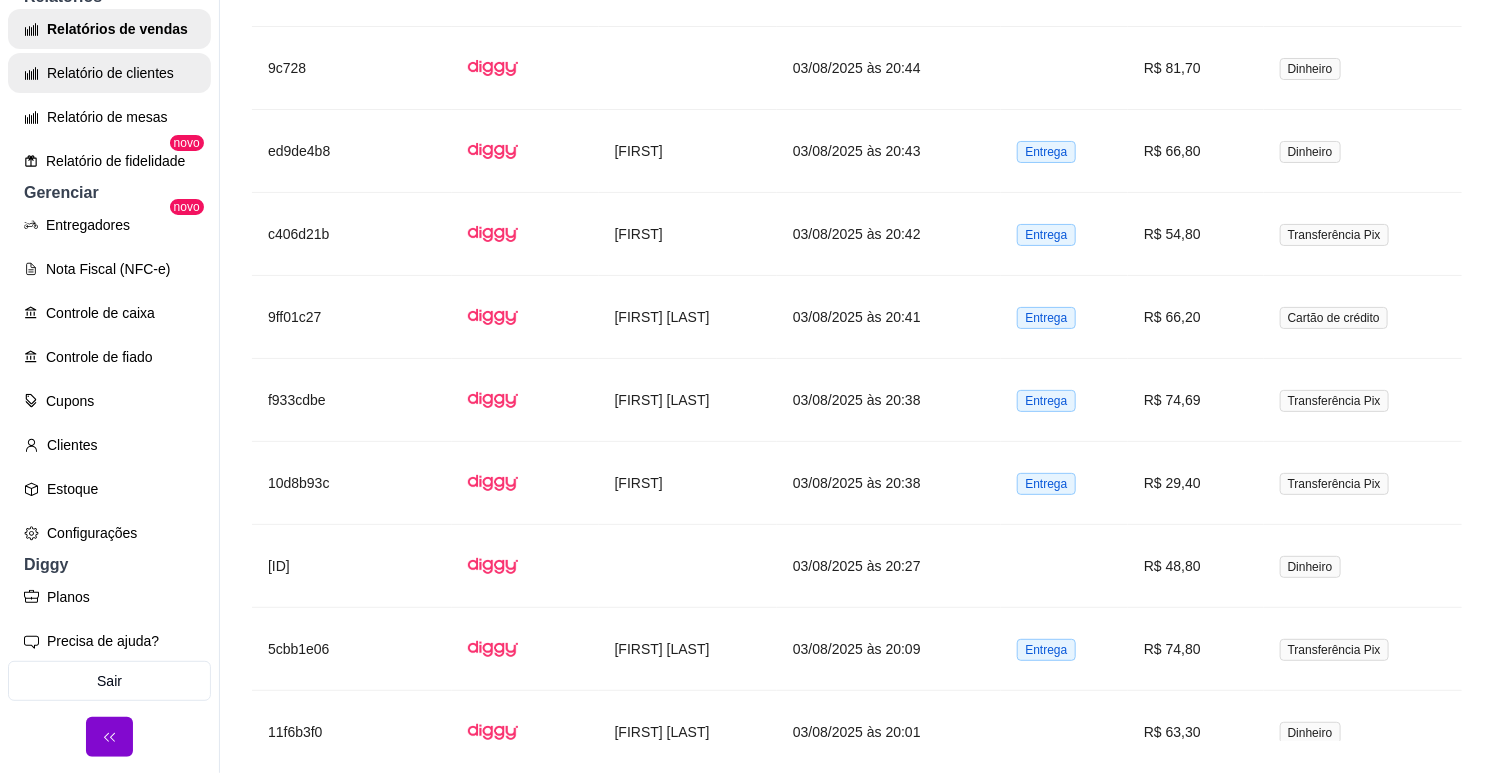 click on "Relatório de clientes" at bounding box center [109, 73] 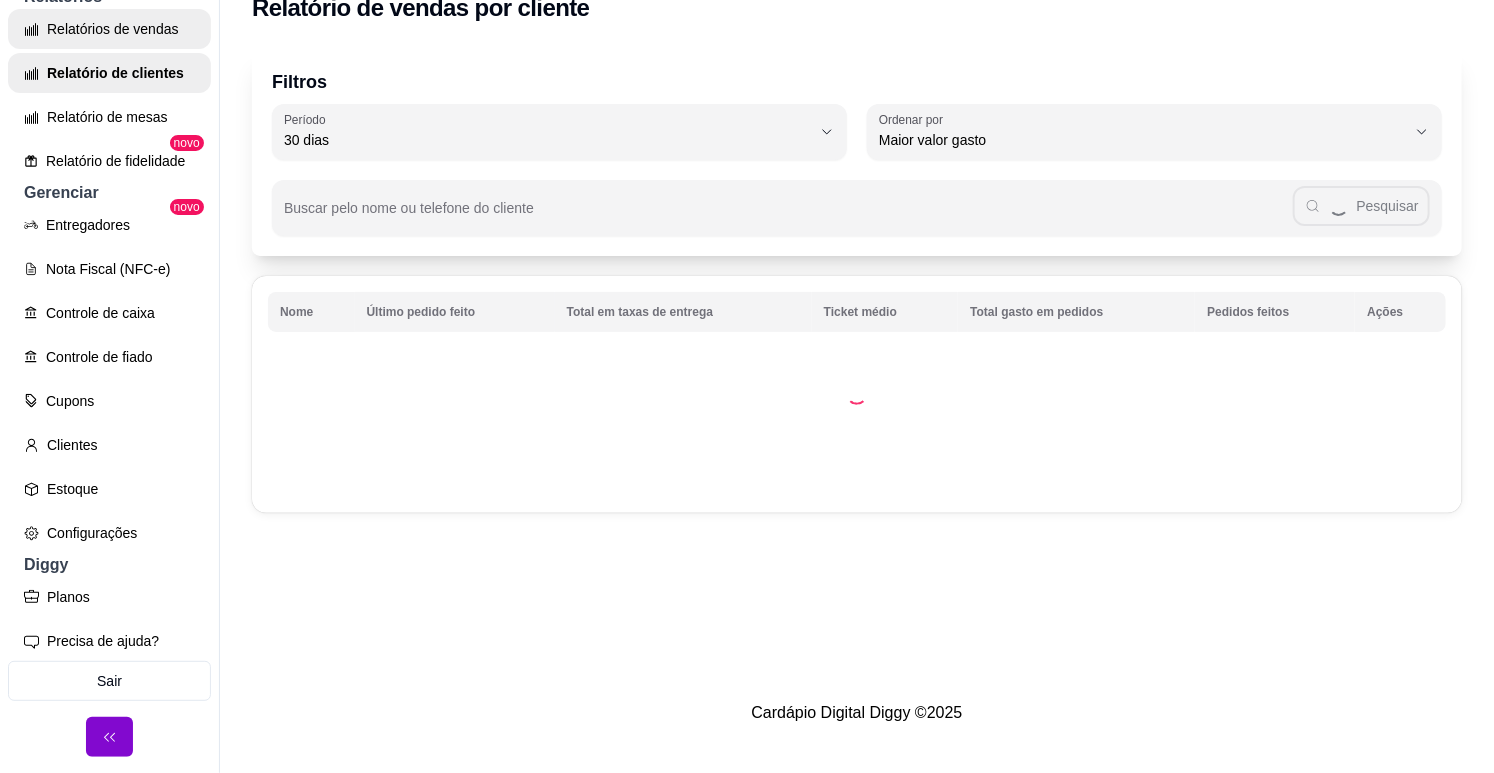 scroll, scrollTop: 0, scrollLeft: 0, axis: both 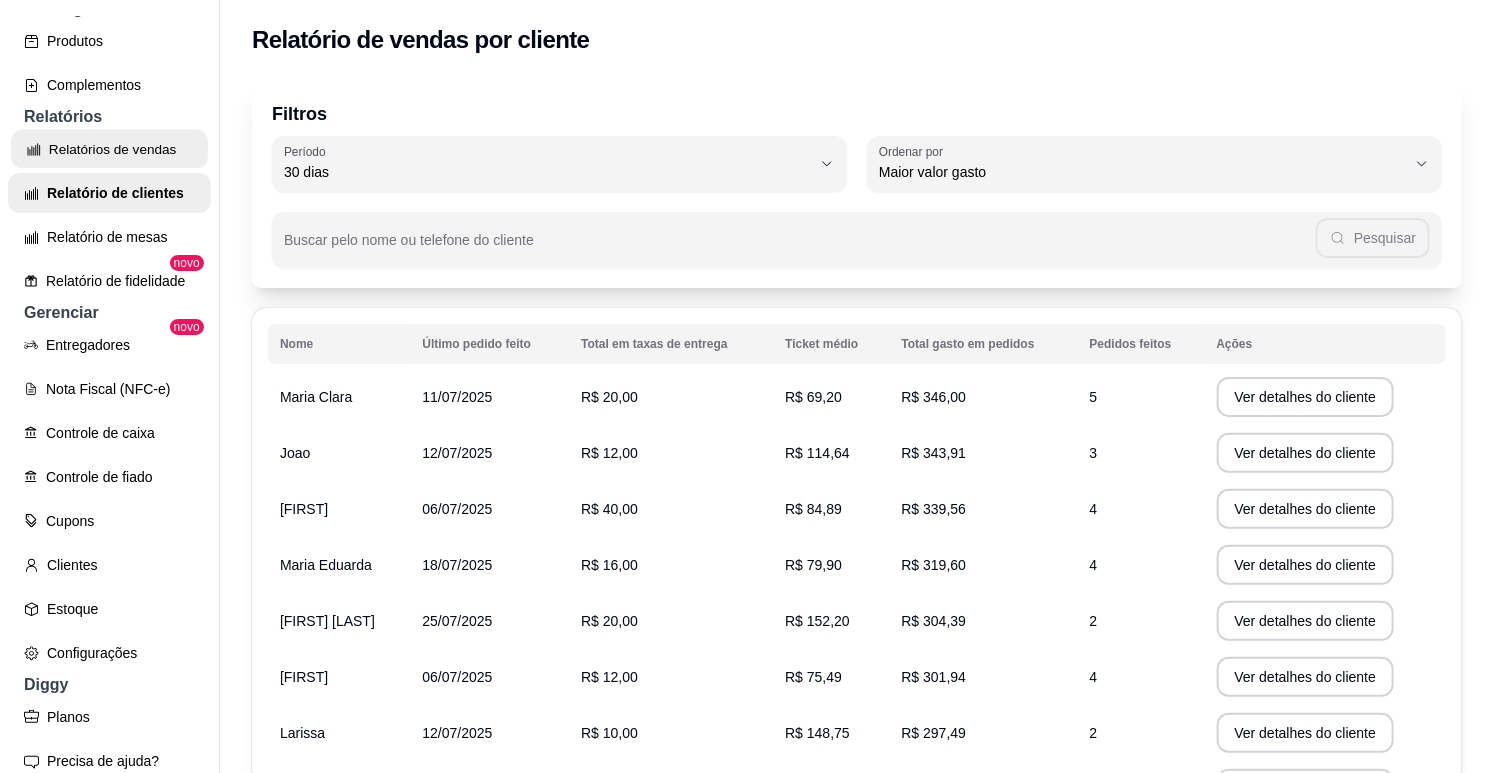 click on "Relatórios de vendas" at bounding box center (109, 149) 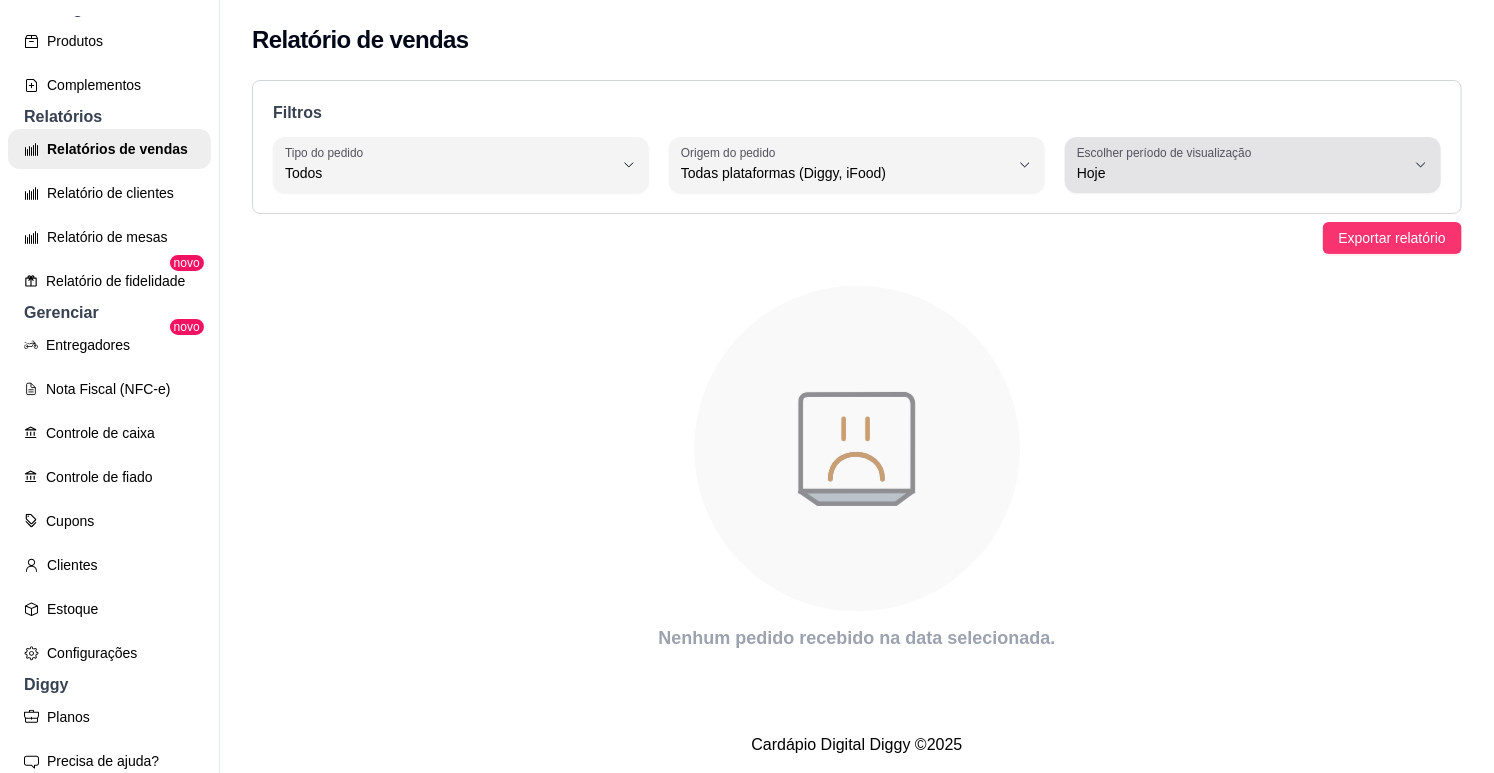 click 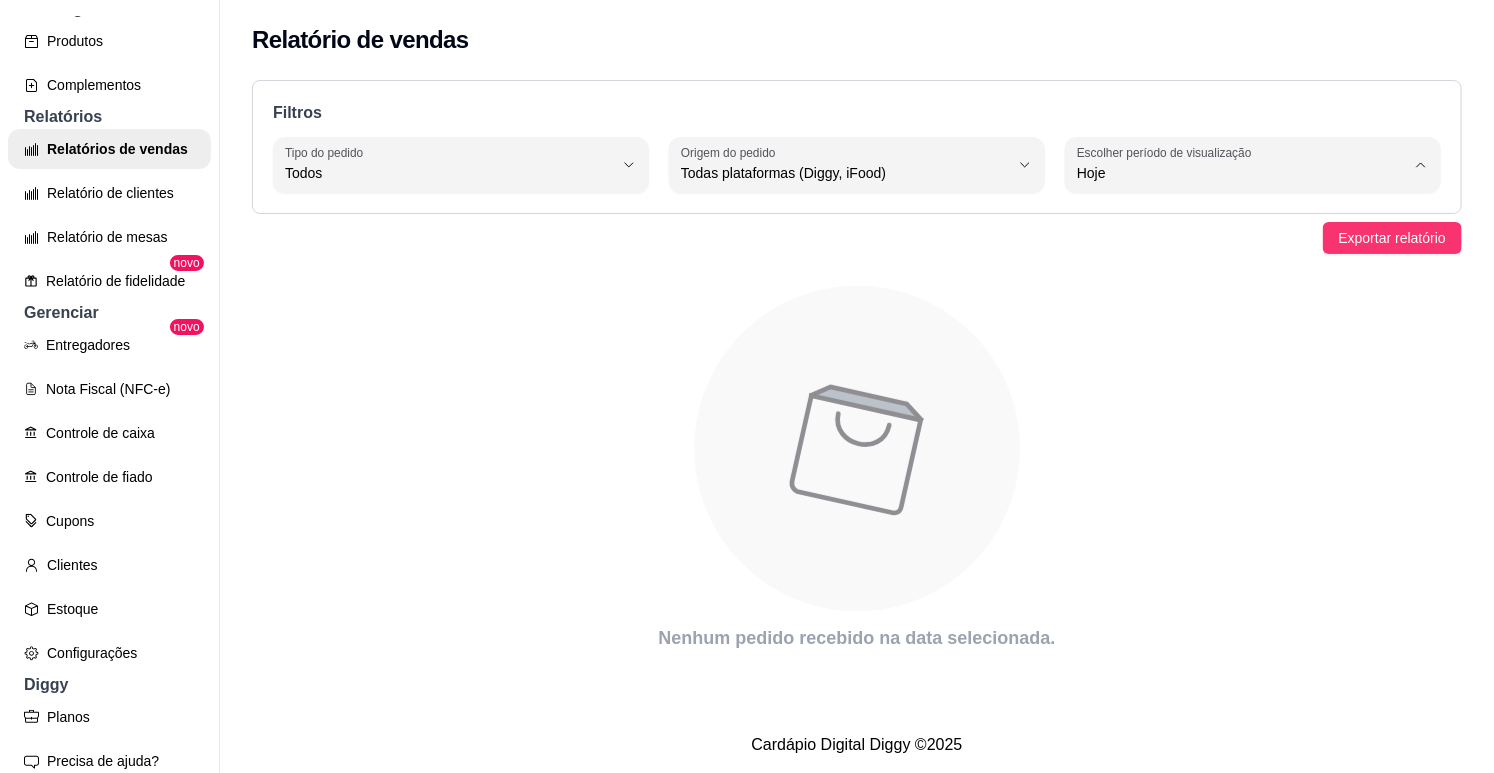 click on "Ontem" at bounding box center (1239, 253) 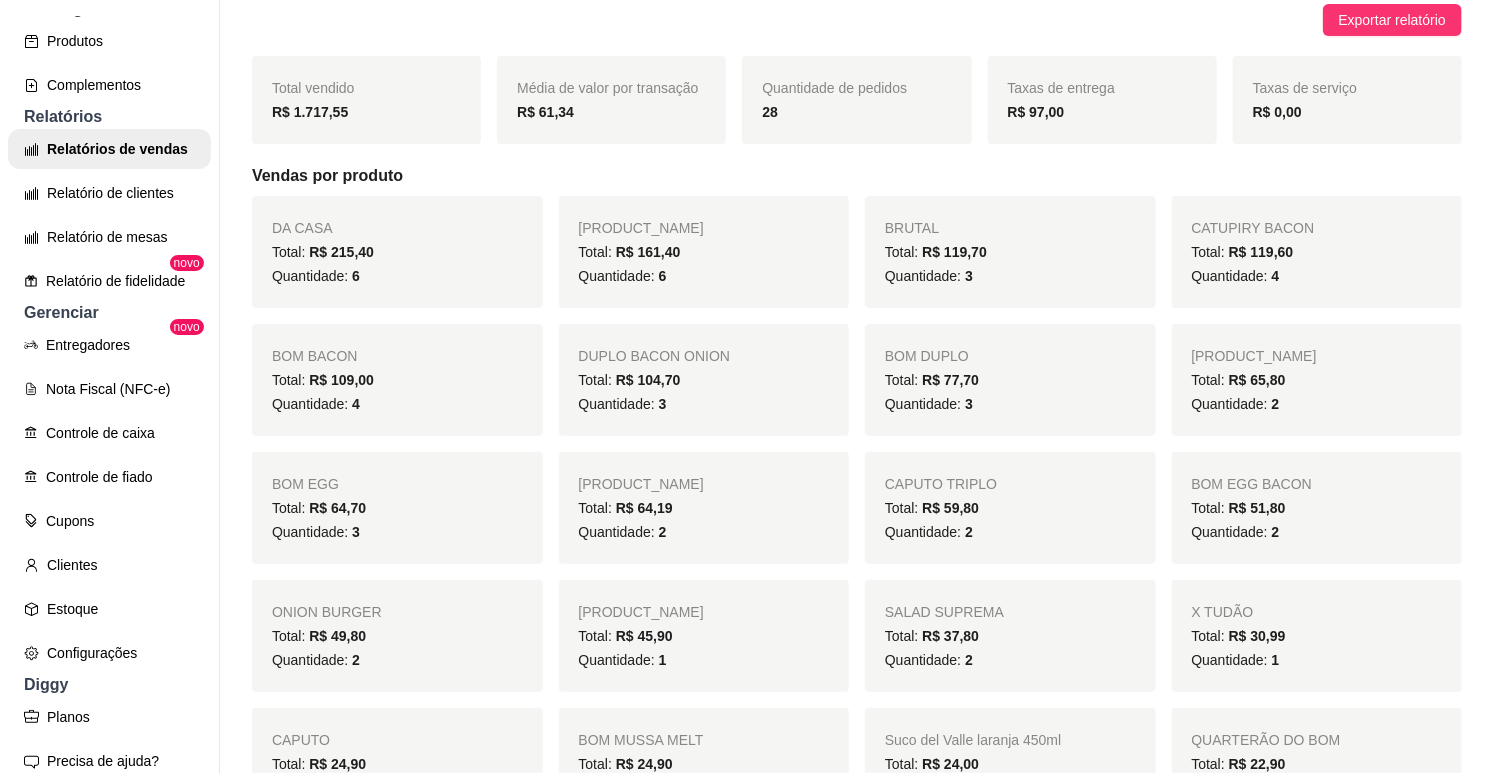 scroll, scrollTop: 222, scrollLeft: 0, axis: vertical 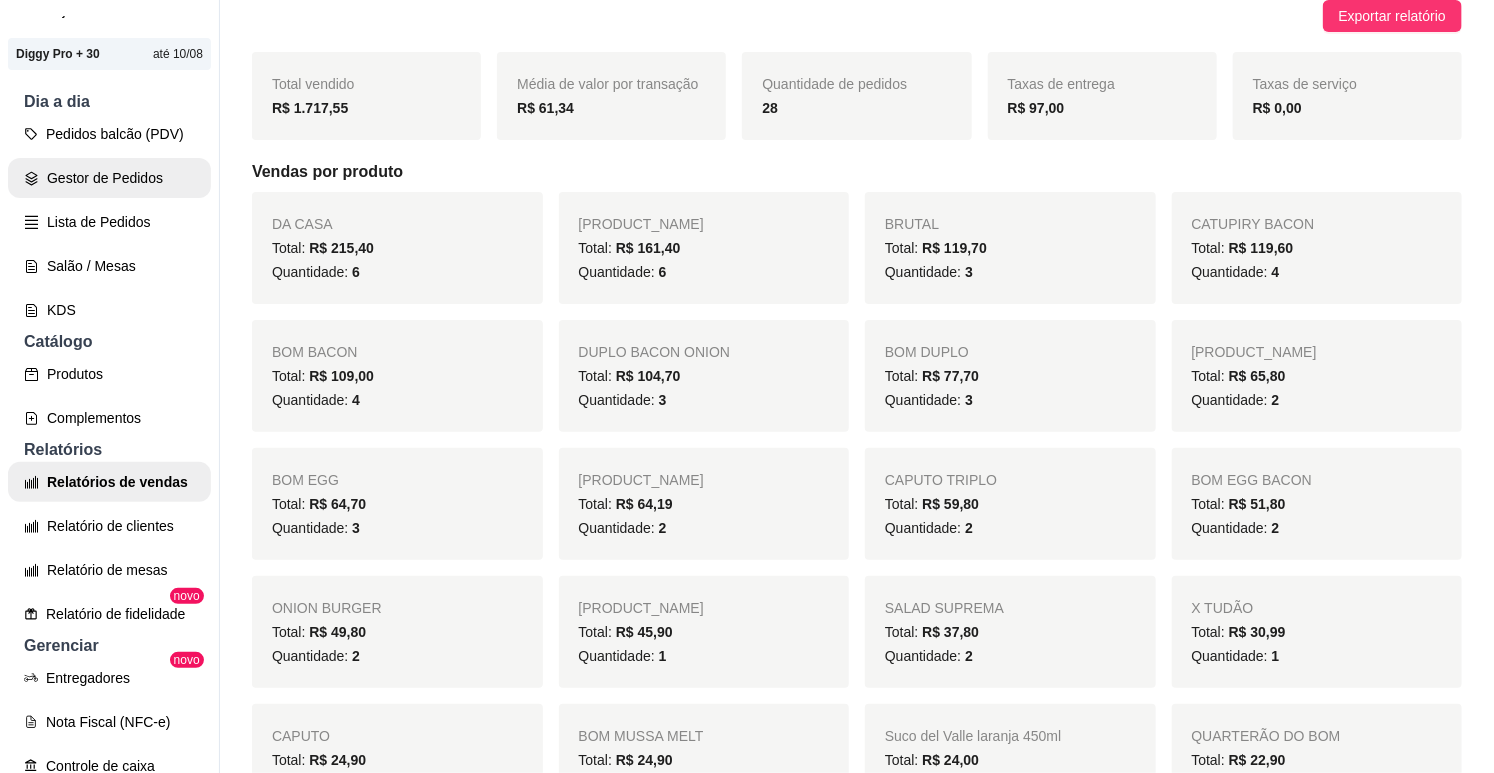 click on "Gestor de Pedidos" at bounding box center (109, 178) 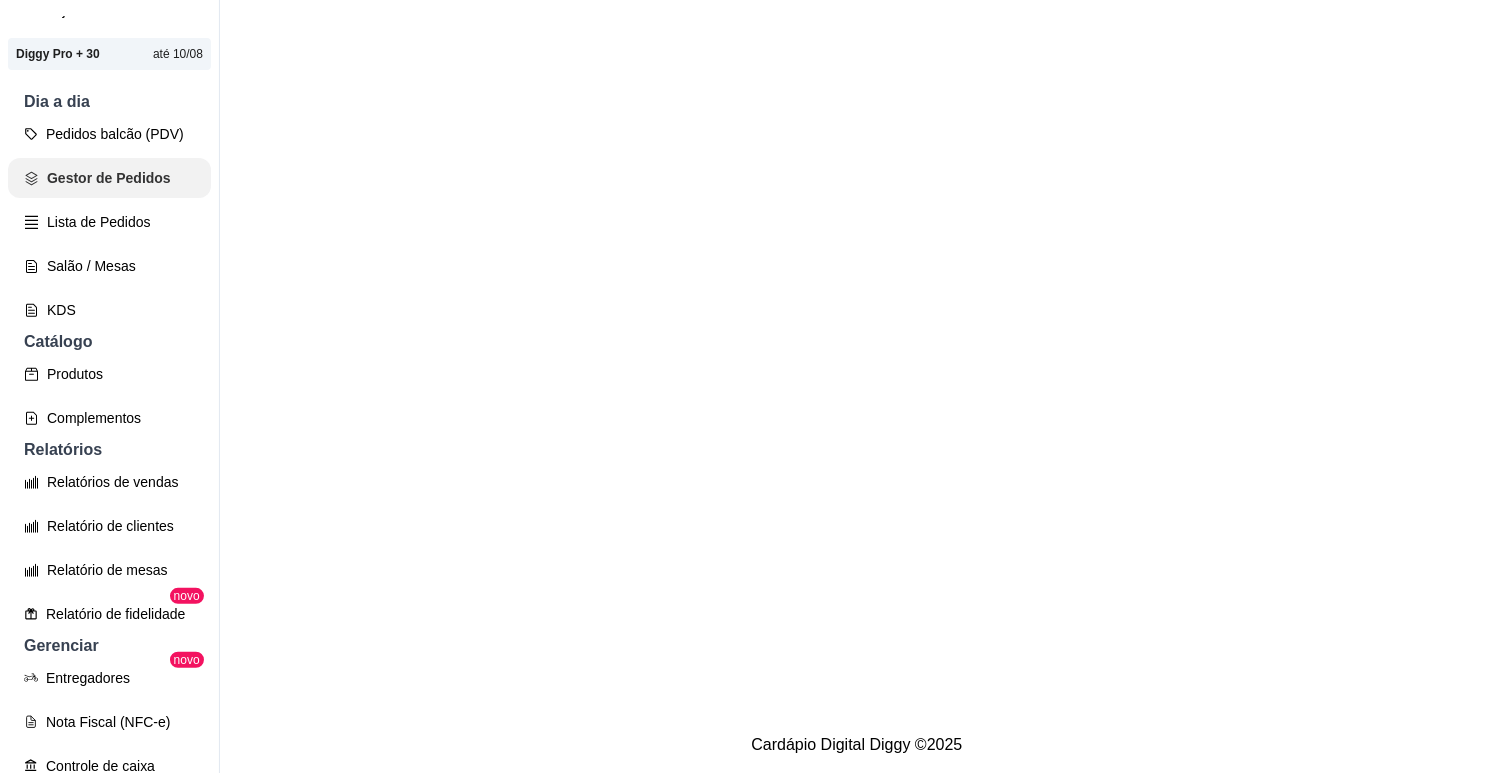 scroll, scrollTop: 0, scrollLeft: 0, axis: both 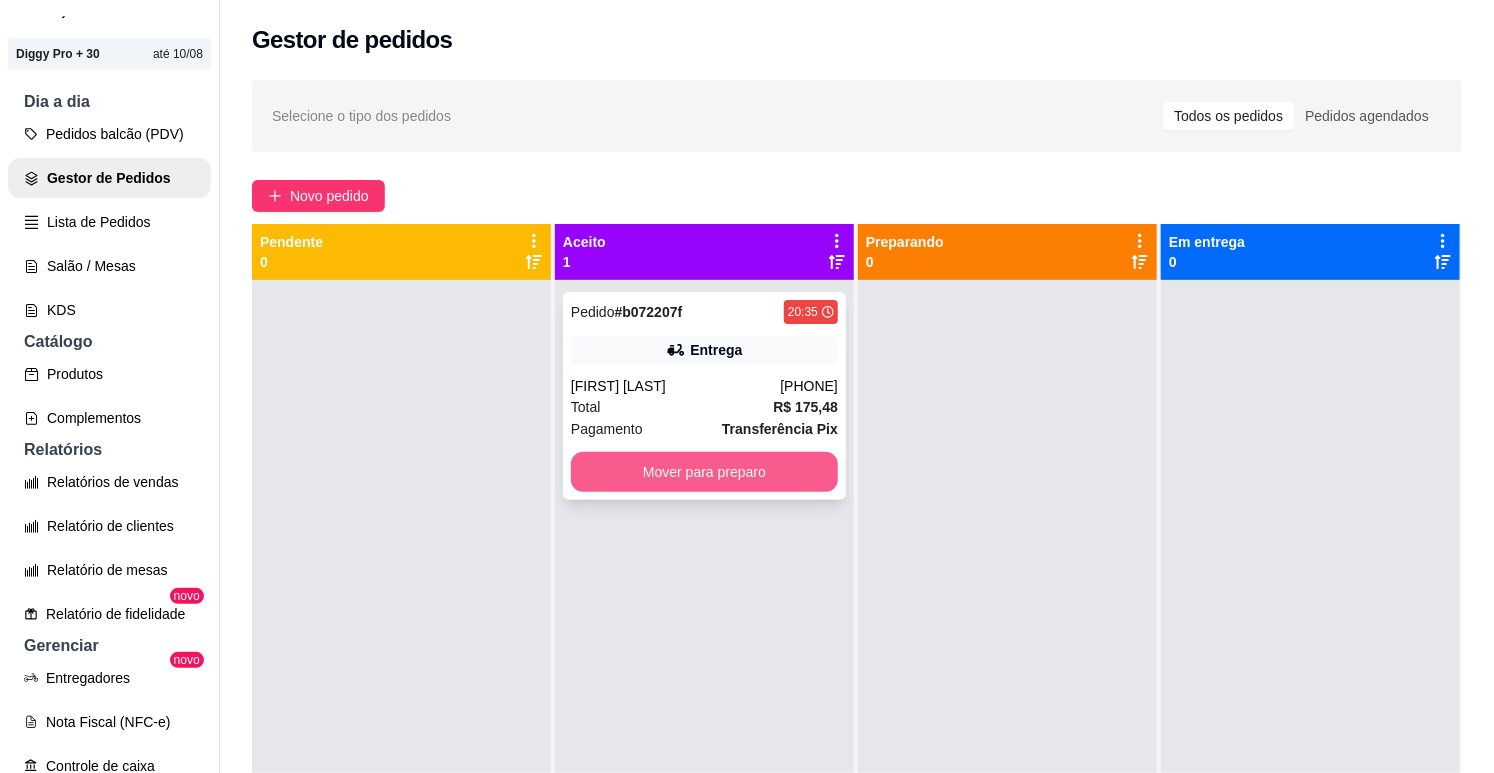 click on "Mover para preparo" at bounding box center [704, 472] 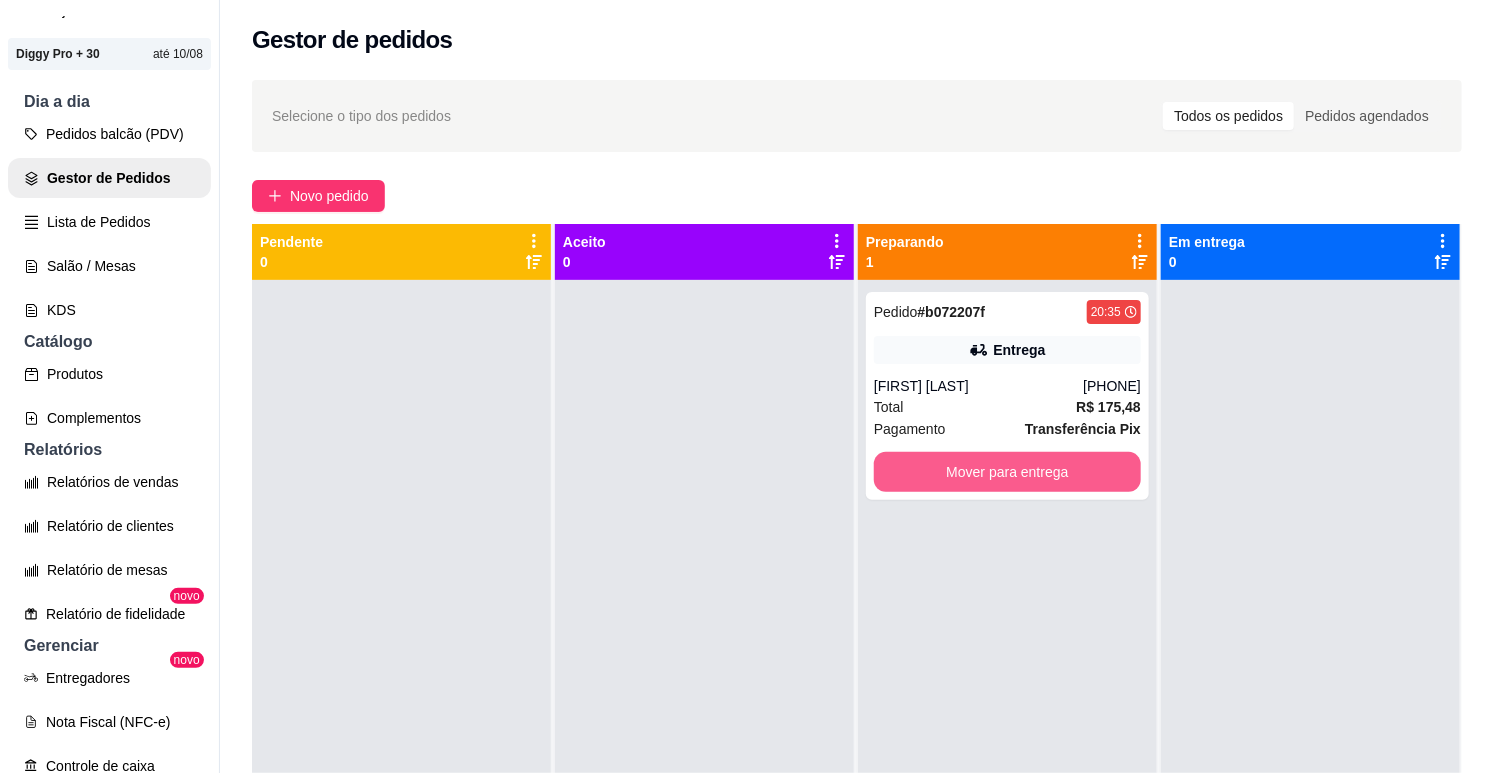 click on "Mover para entrega" at bounding box center (1007, 472) 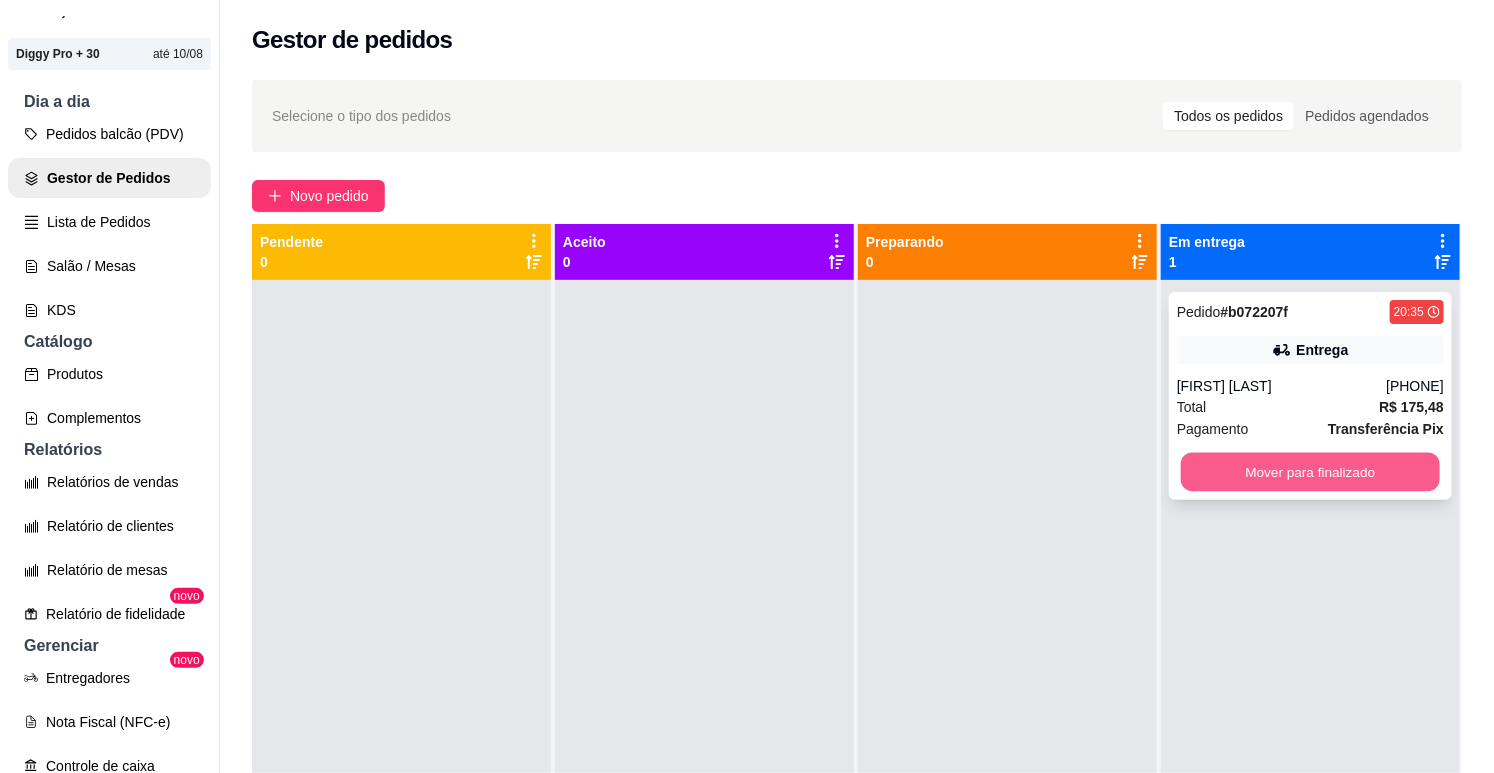 click on "Mover para finalizado" at bounding box center (1310, 472) 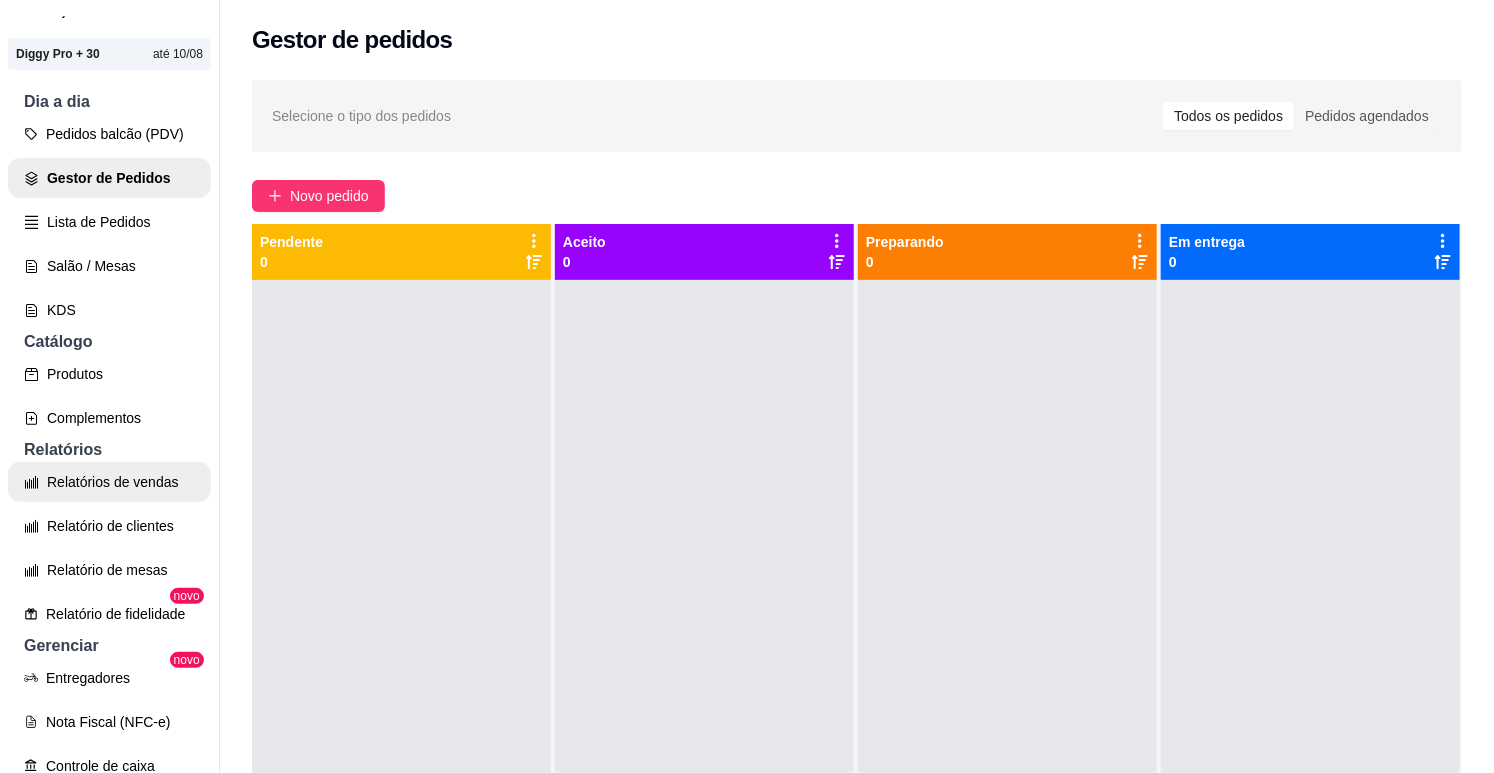 click on "Relatórios de vendas" at bounding box center (109, 482) 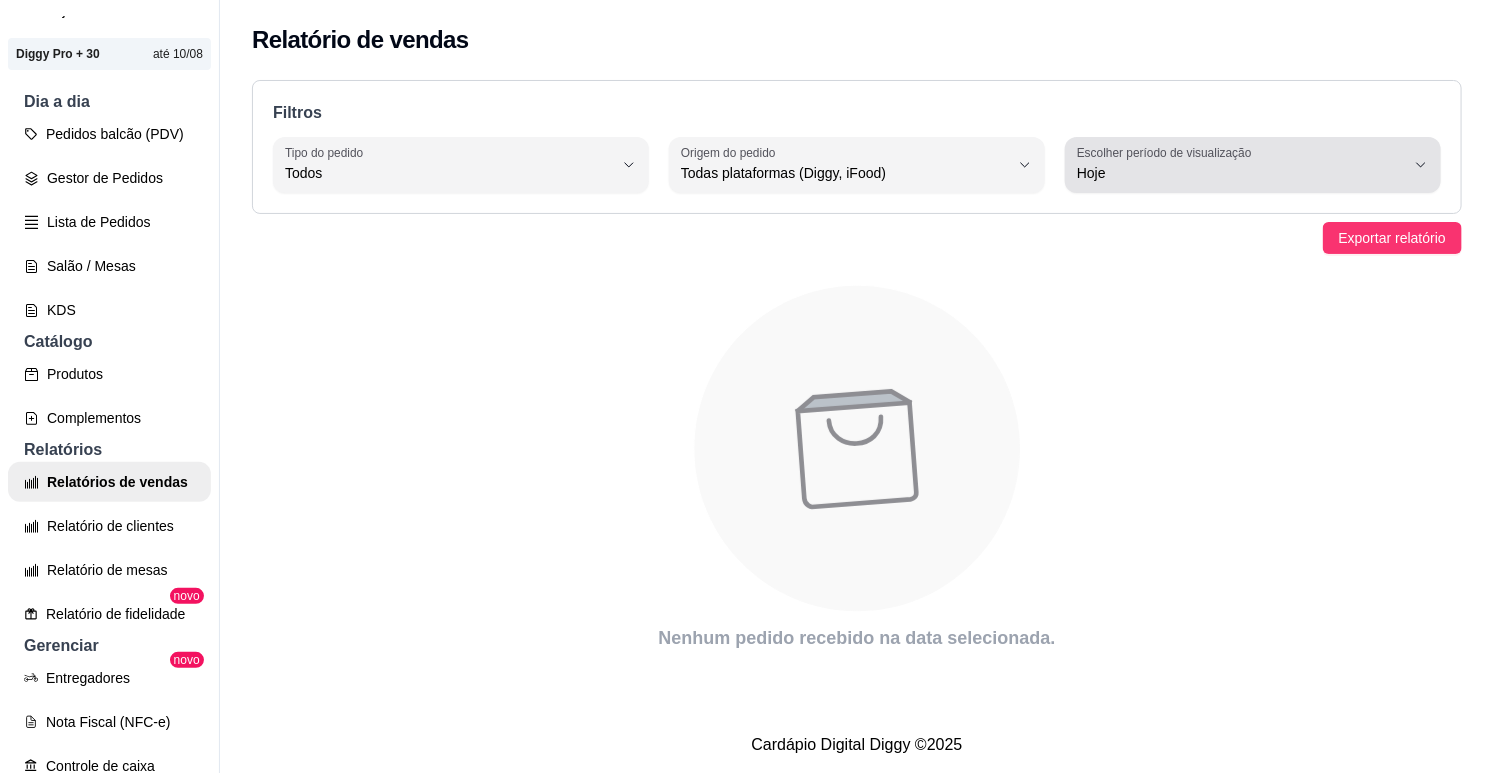 click on "Hoje" at bounding box center (1241, 165) 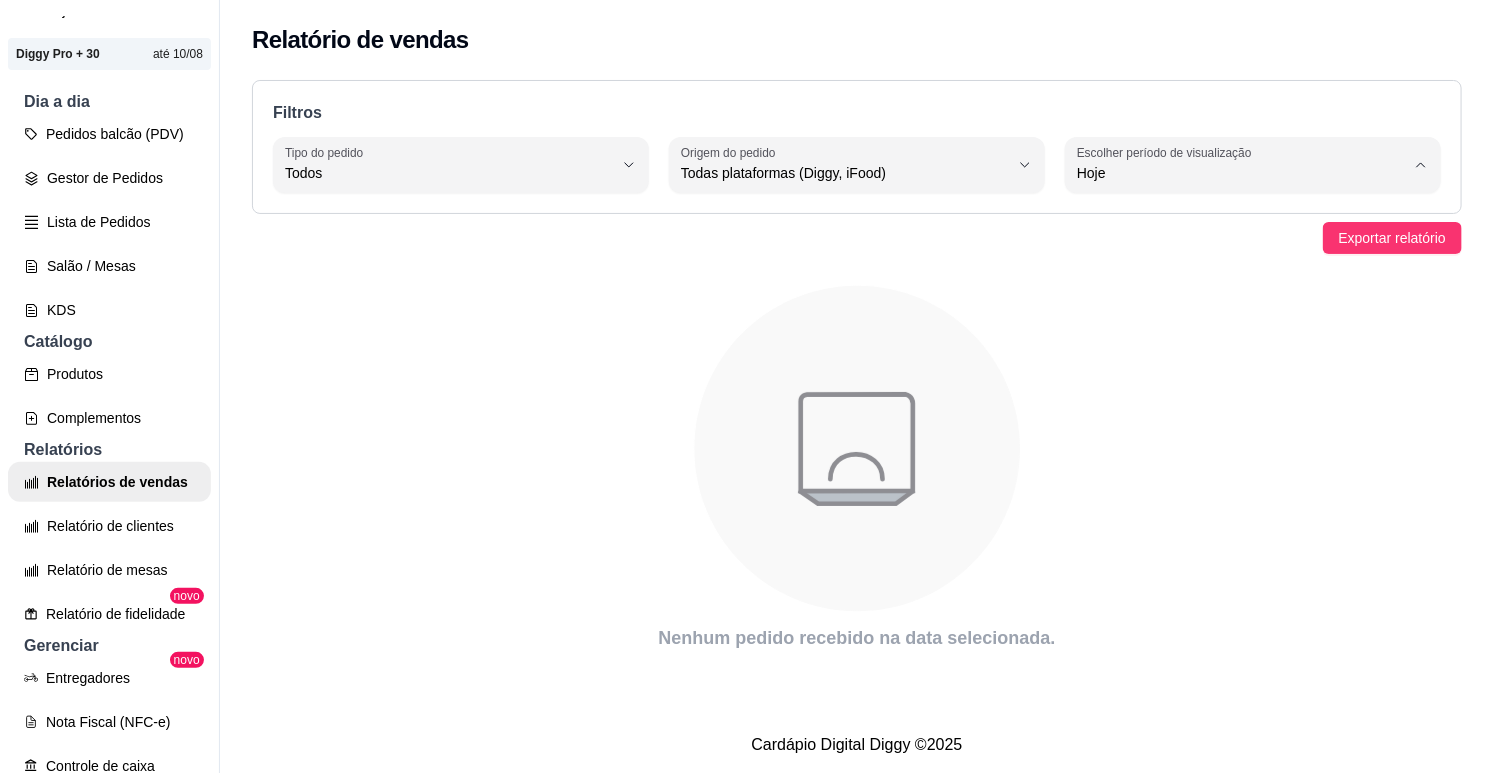 click on "Ontem" at bounding box center [1230, 253] 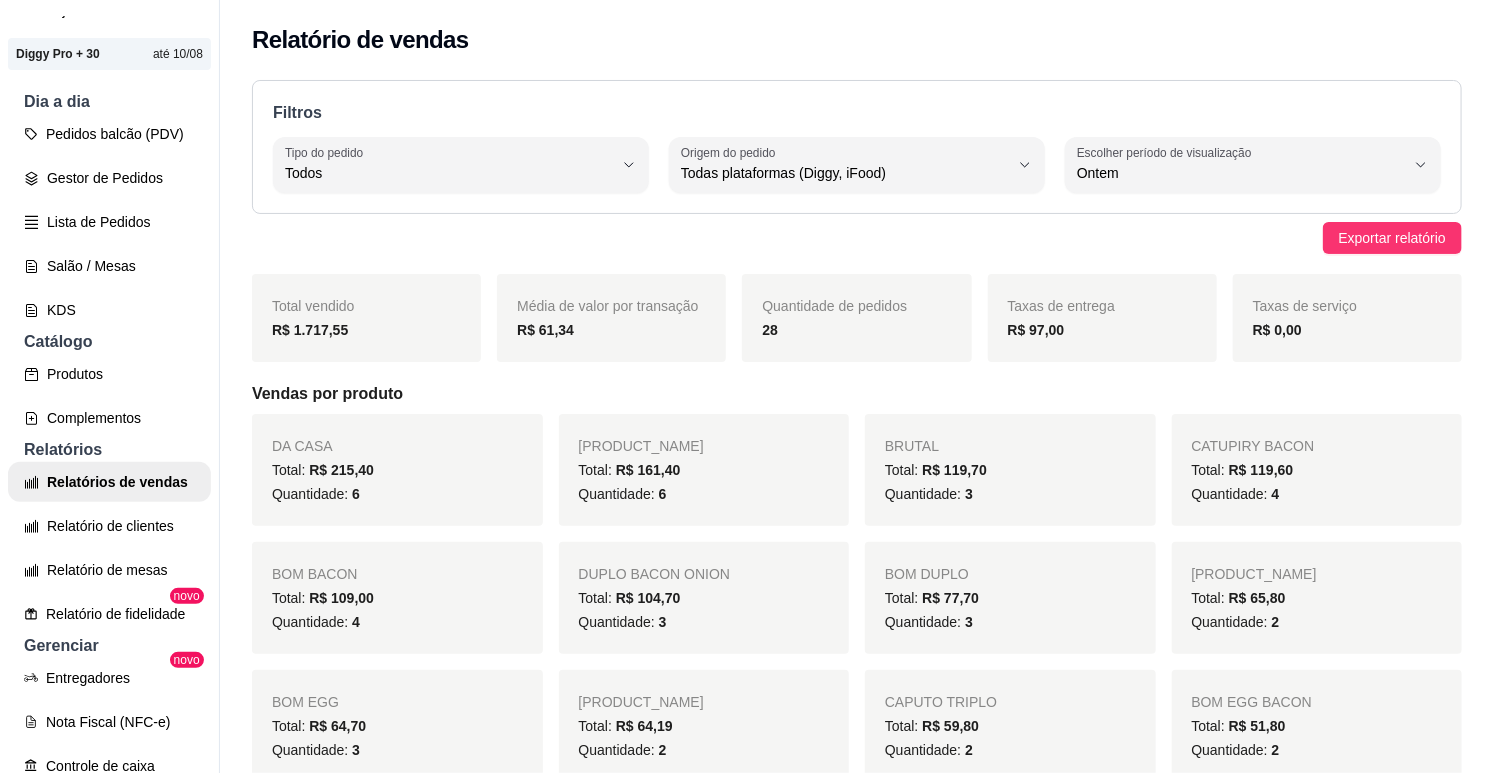 type on "1" 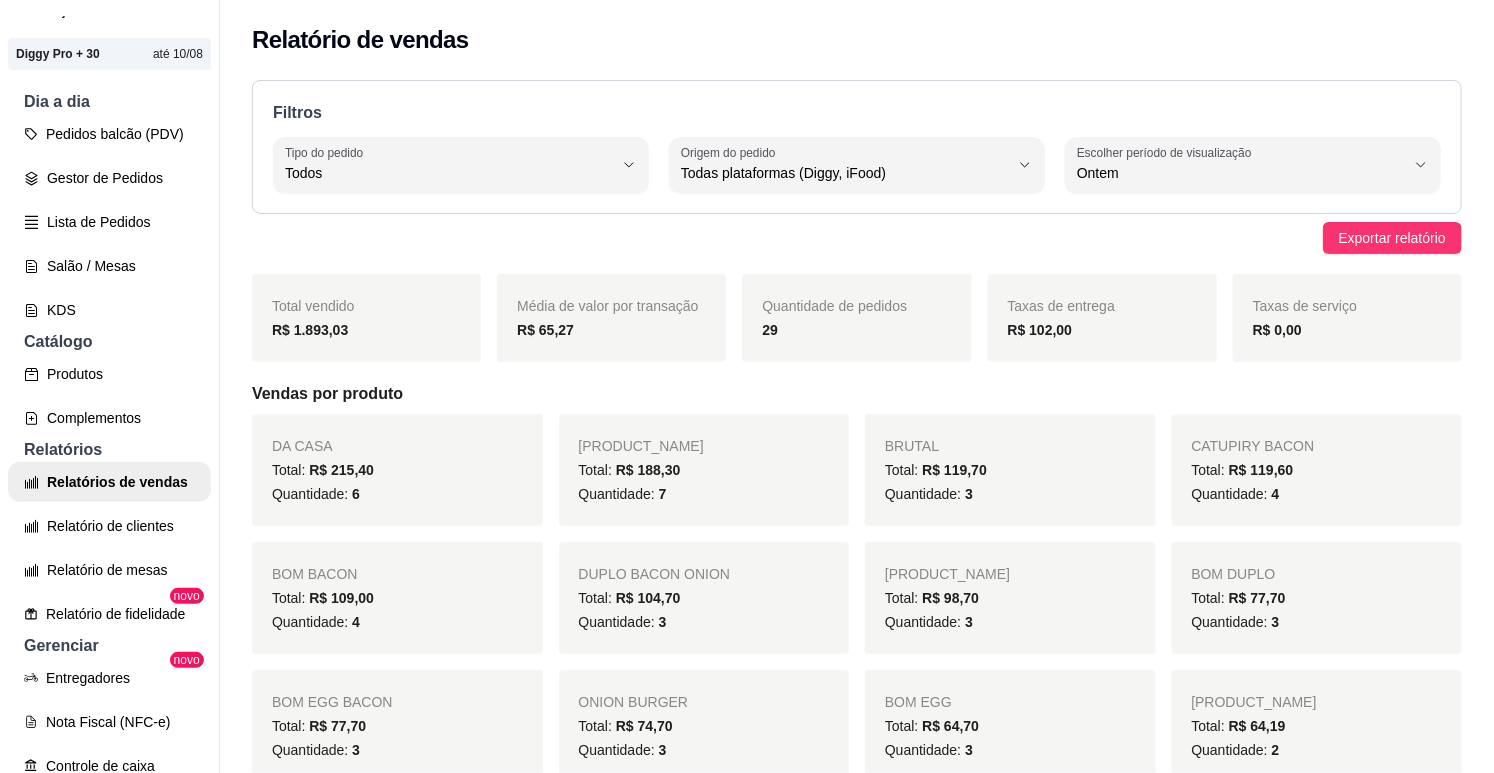 type 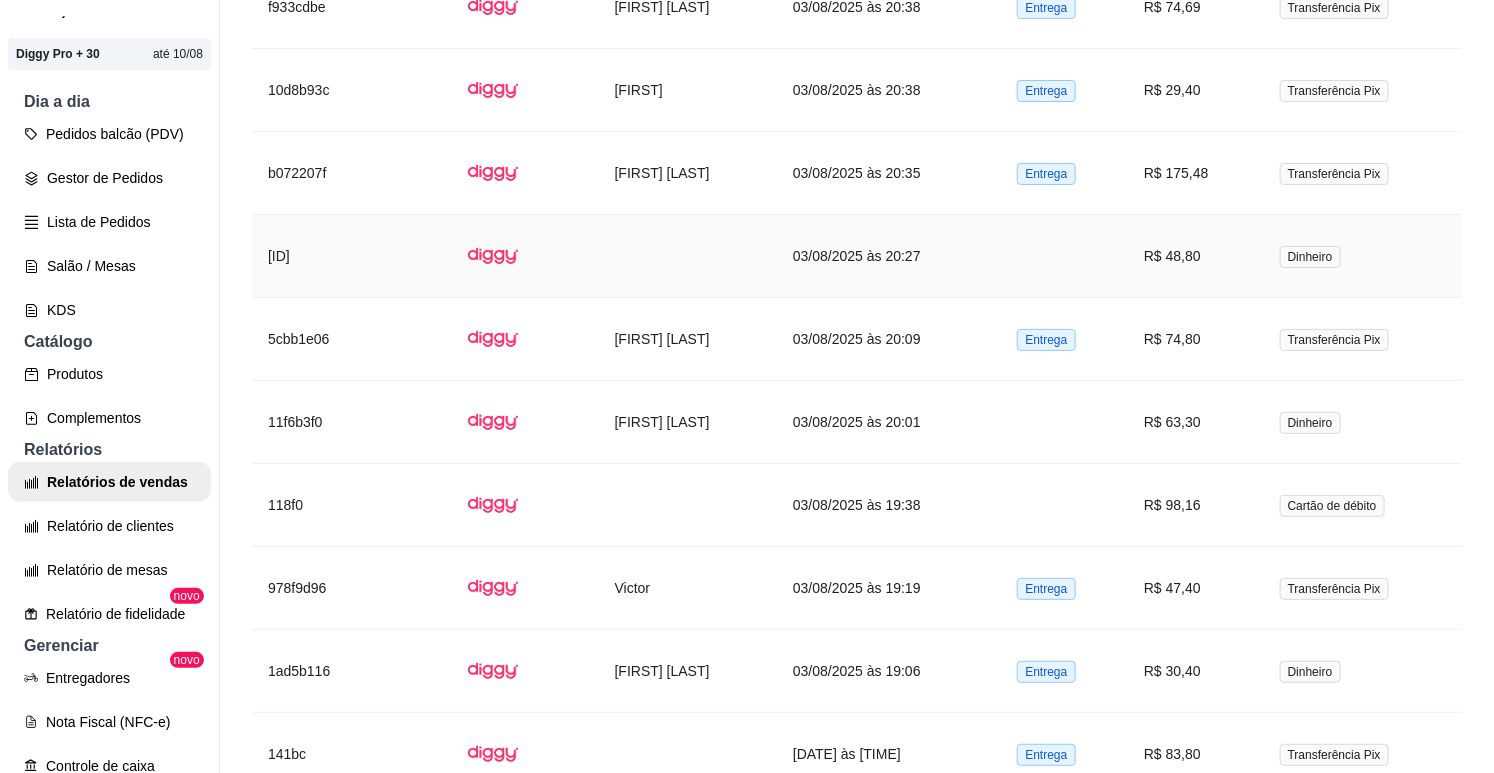 scroll, scrollTop: 3555, scrollLeft: 0, axis: vertical 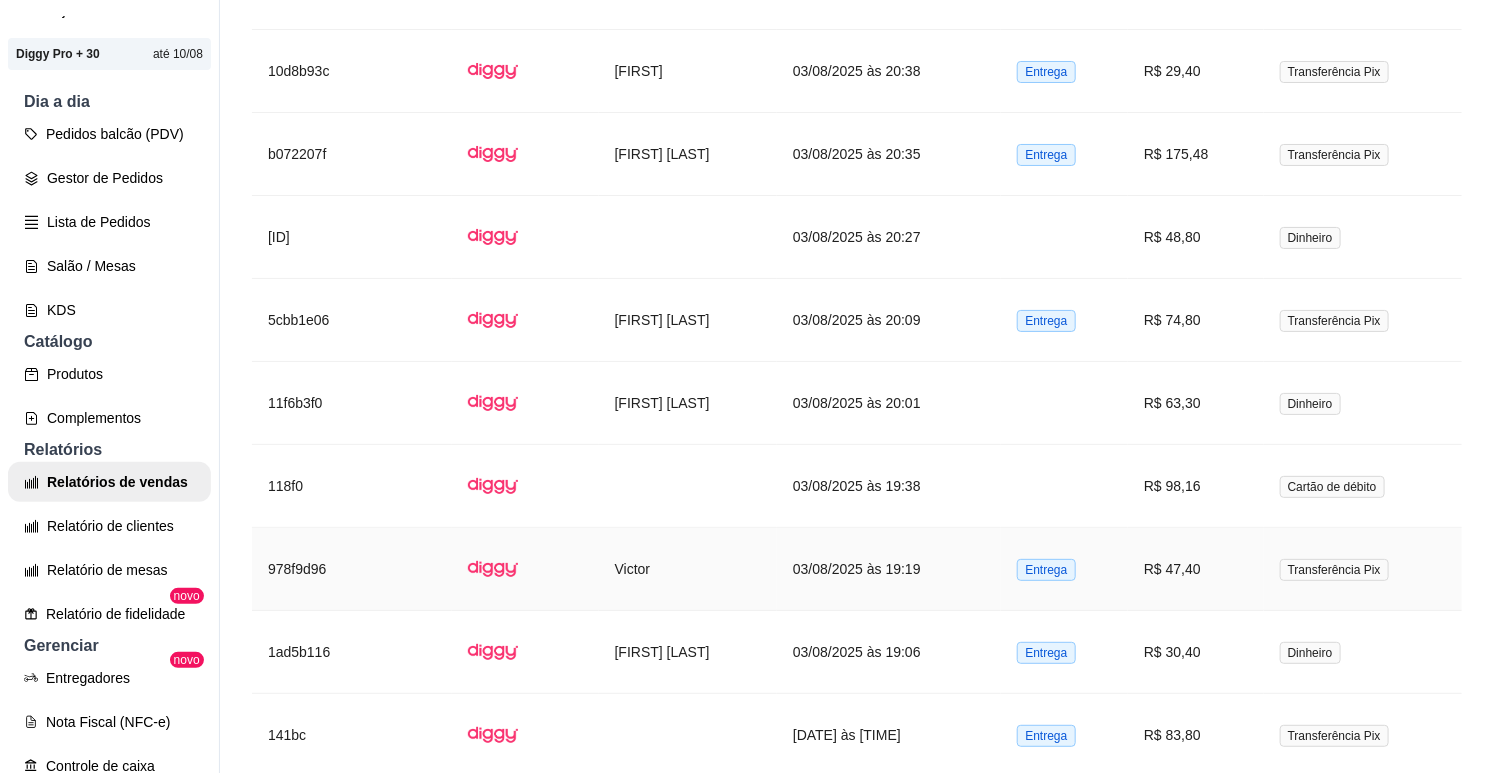 click on "03/08/2025 às 19:19" at bounding box center [889, 569] 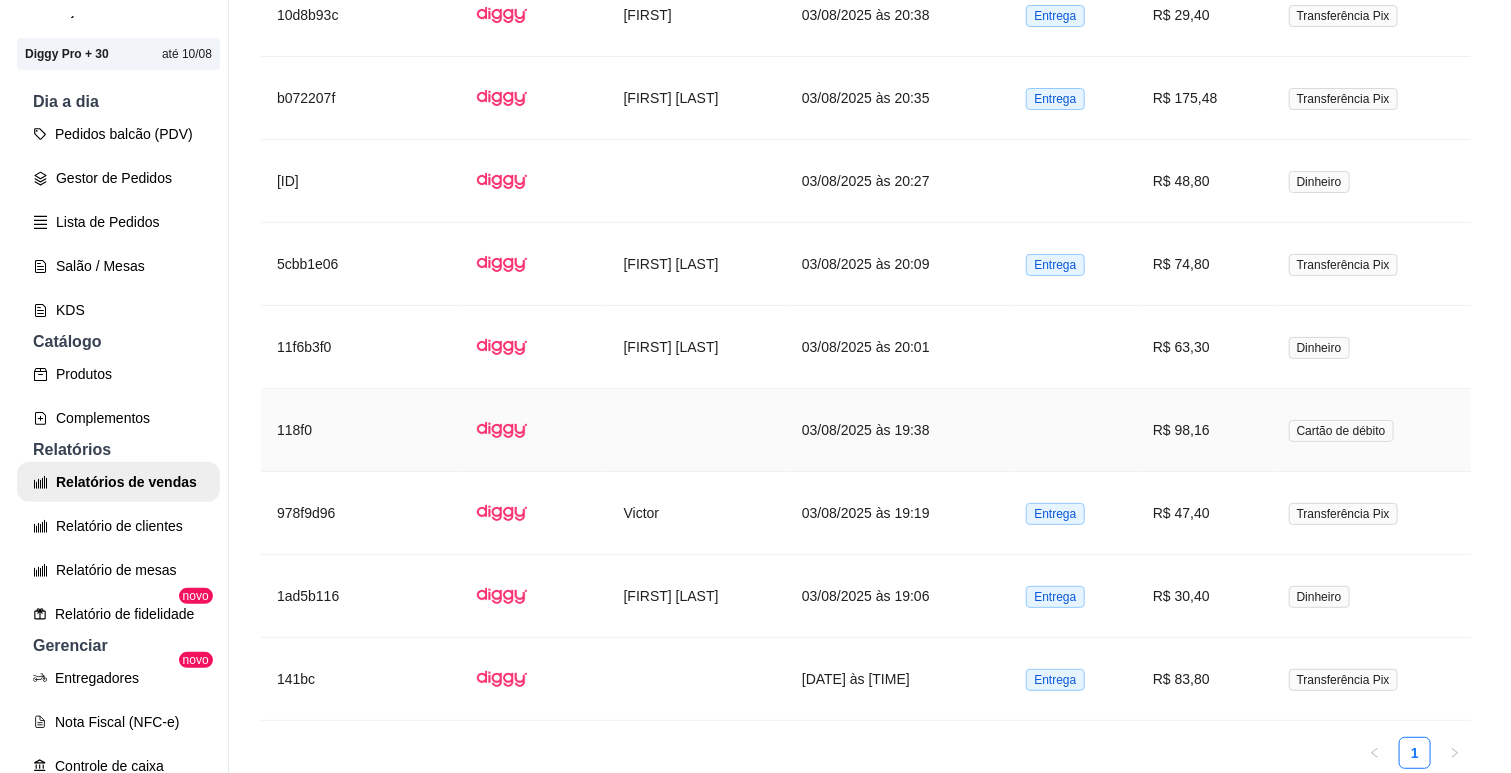 scroll, scrollTop: 3722, scrollLeft: 0, axis: vertical 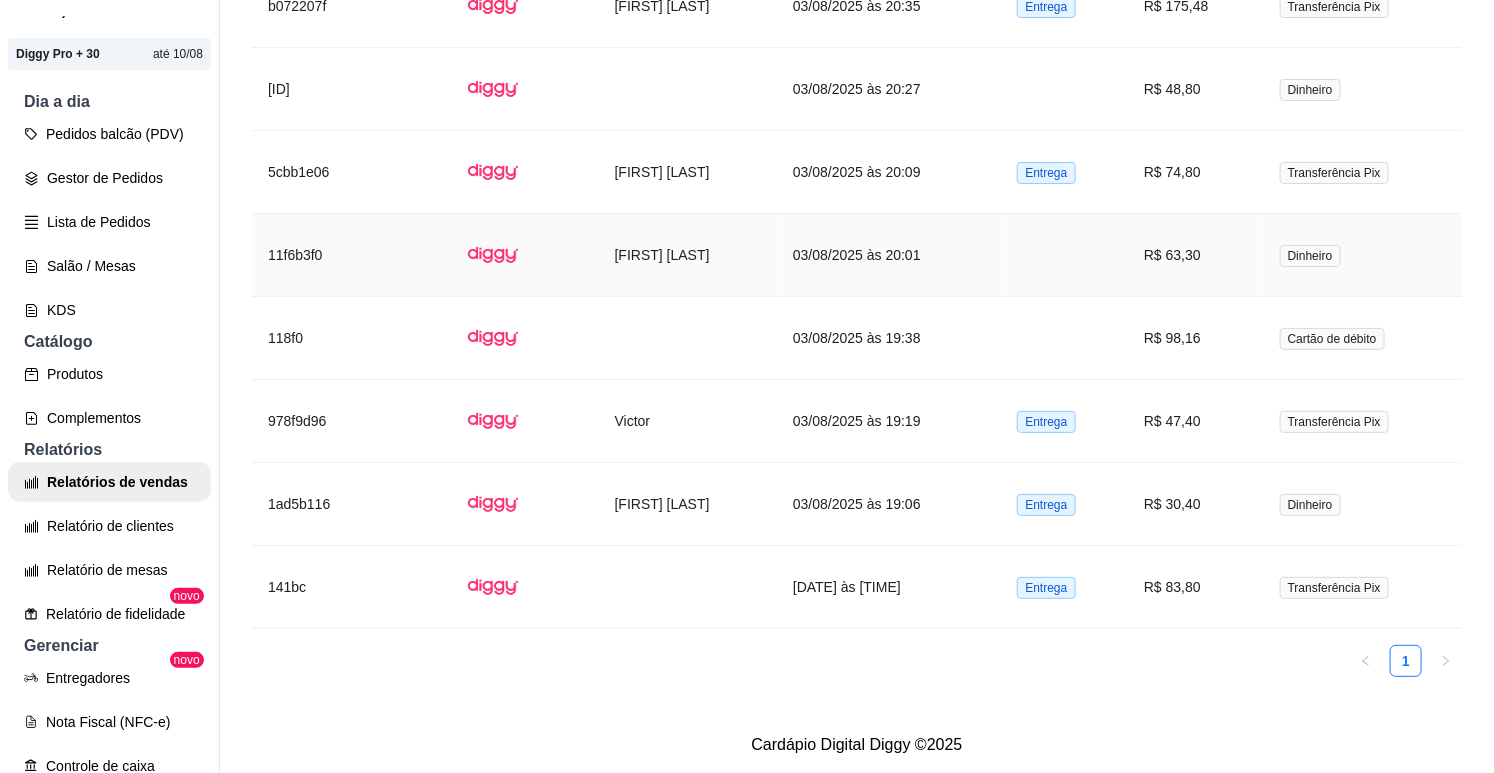 click on "03/08/2025 às 20:01" at bounding box center (889, 255) 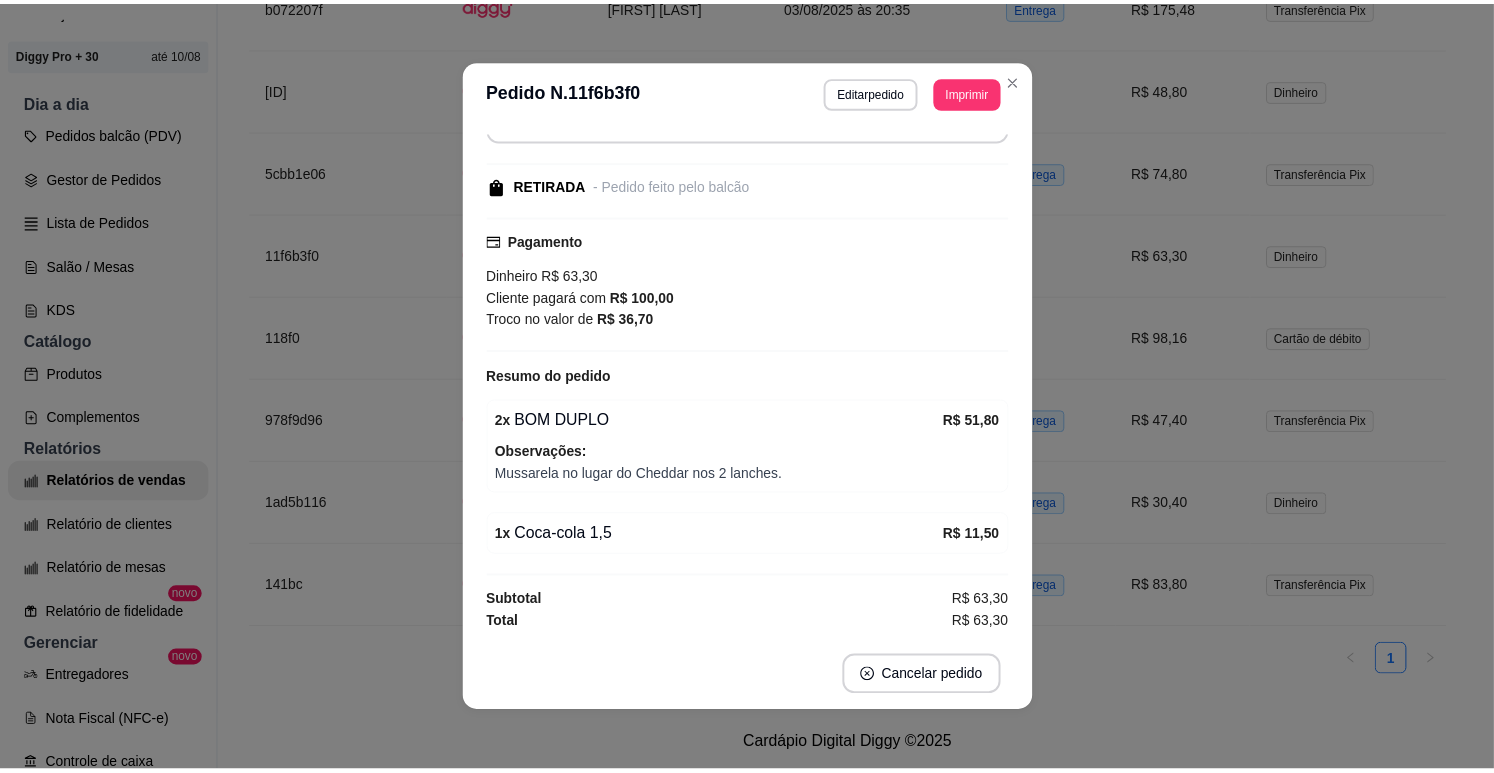 scroll, scrollTop: 198, scrollLeft: 0, axis: vertical 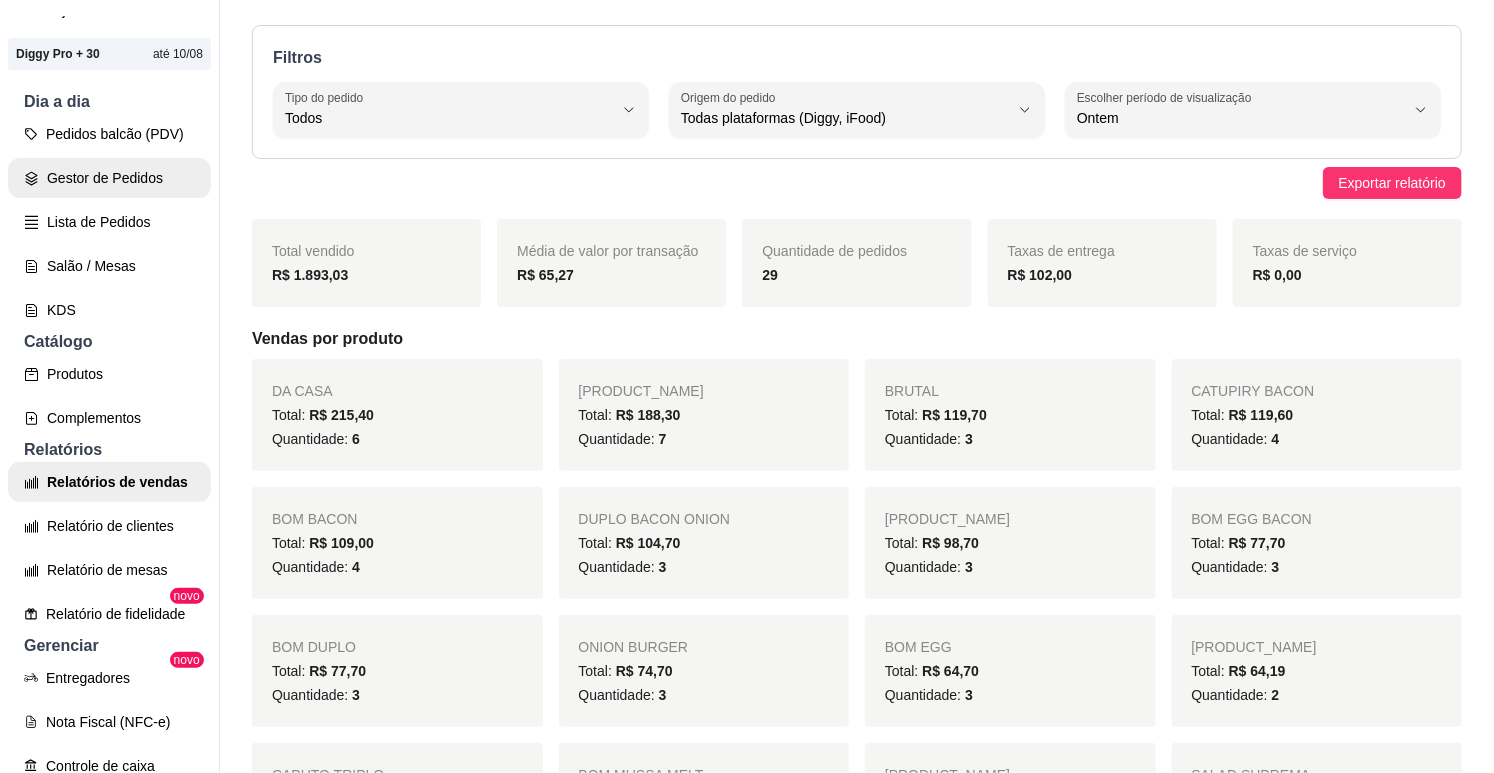 click on "Gestor de Pedidos" at bounding box center (109, 178) 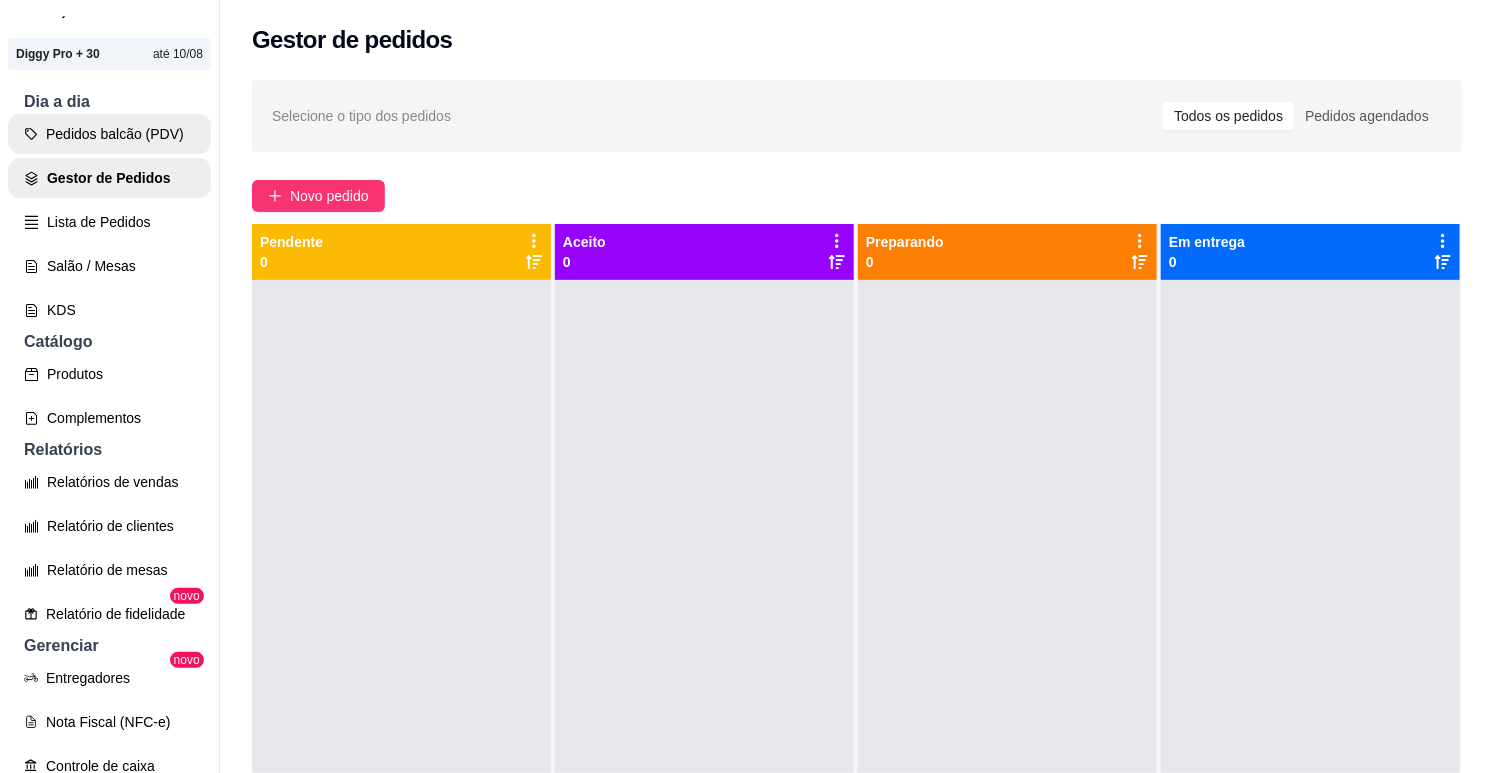 click on "Pedidos balcão (PDV)" at bounding box center [109, 134] 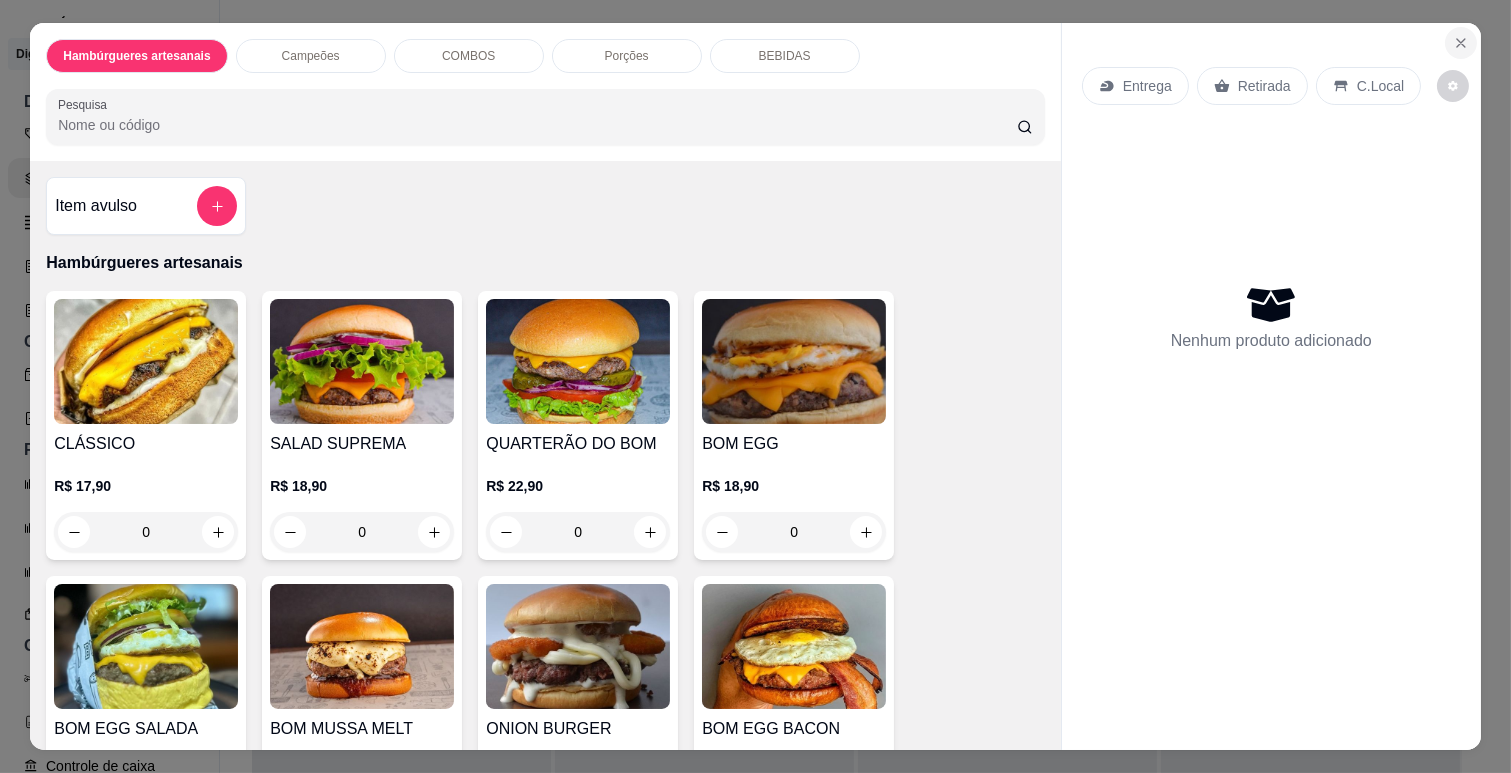 click 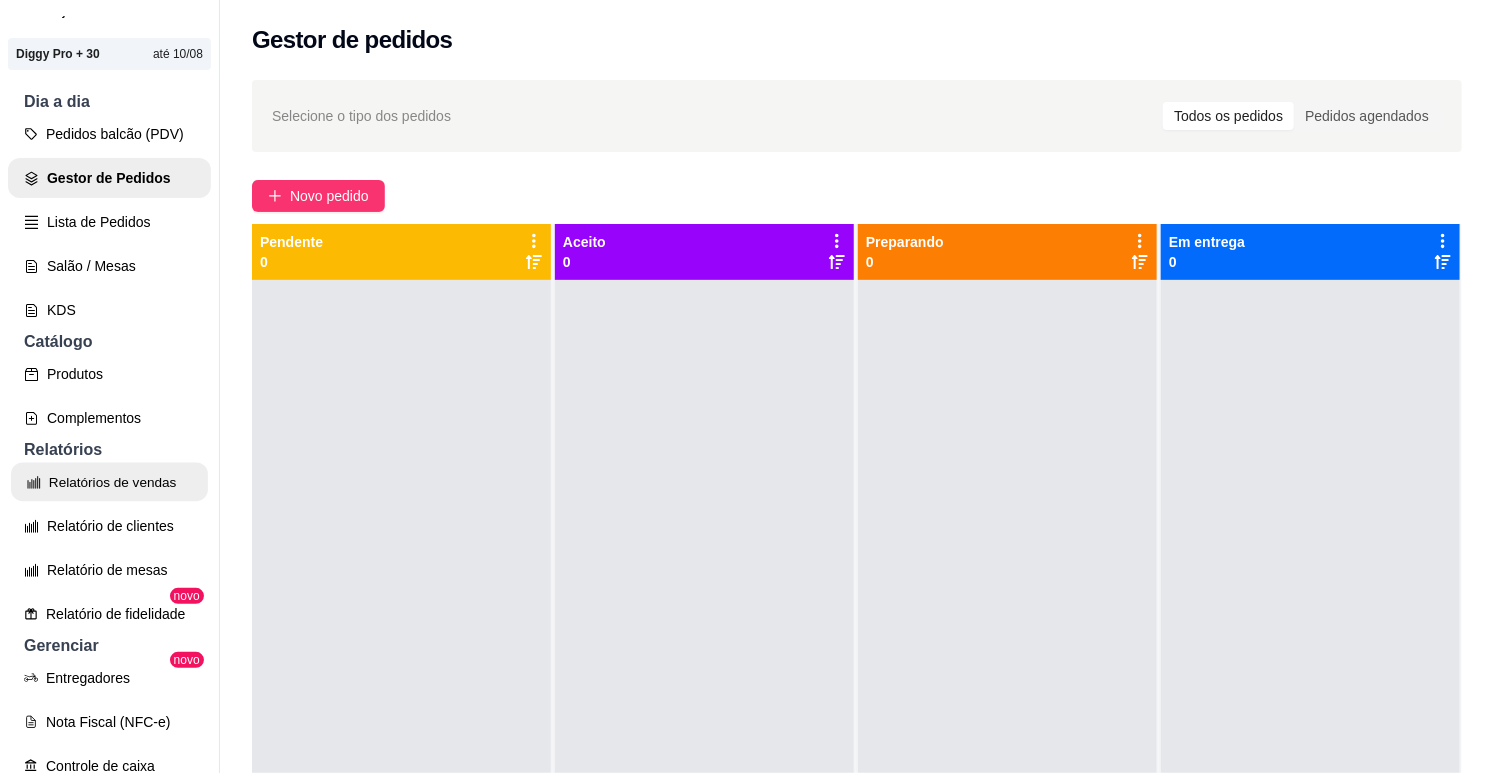 click on "Relatórios de vendas" at bounding box center (109, 482) 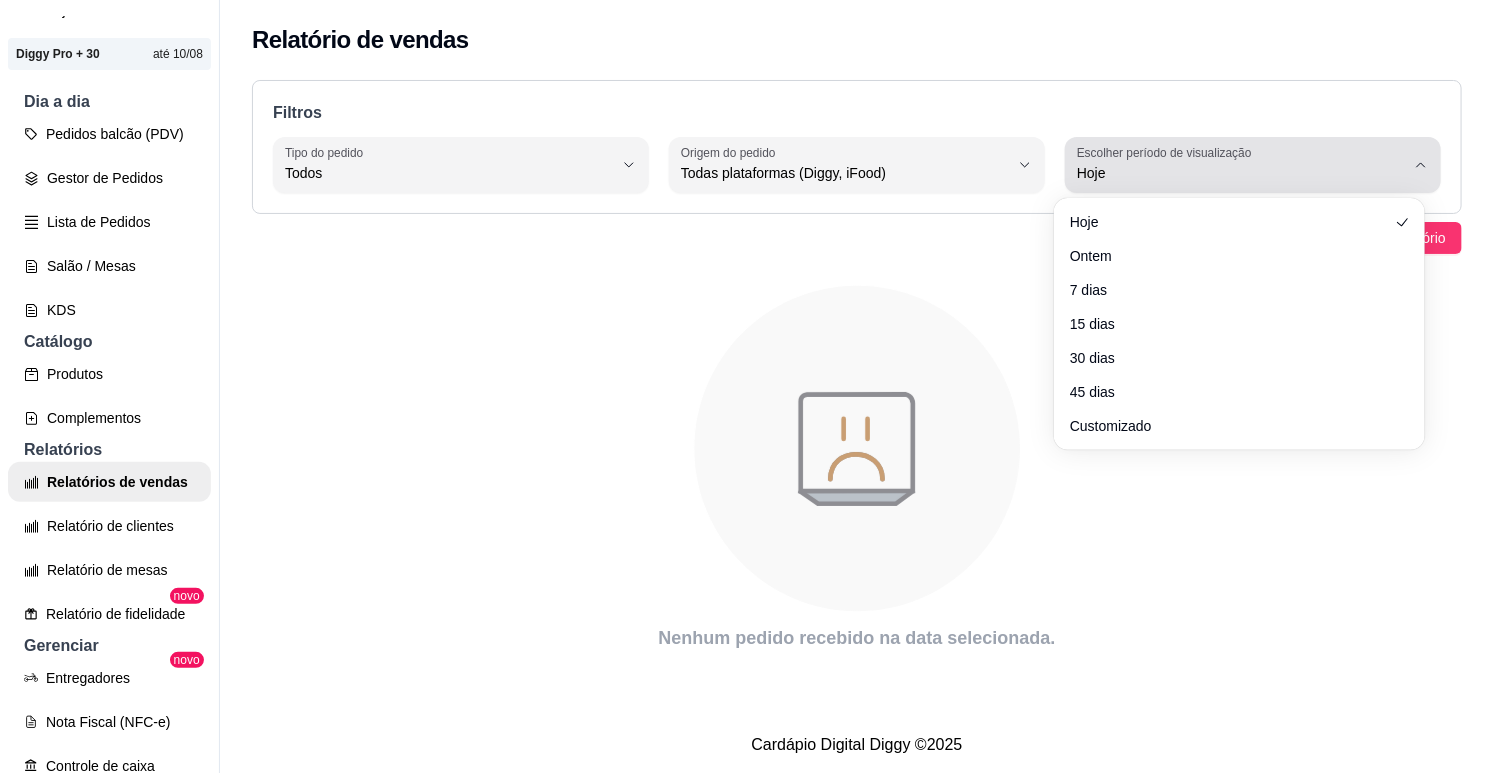 click on "Hoje" at bounding box center (1241, 165) 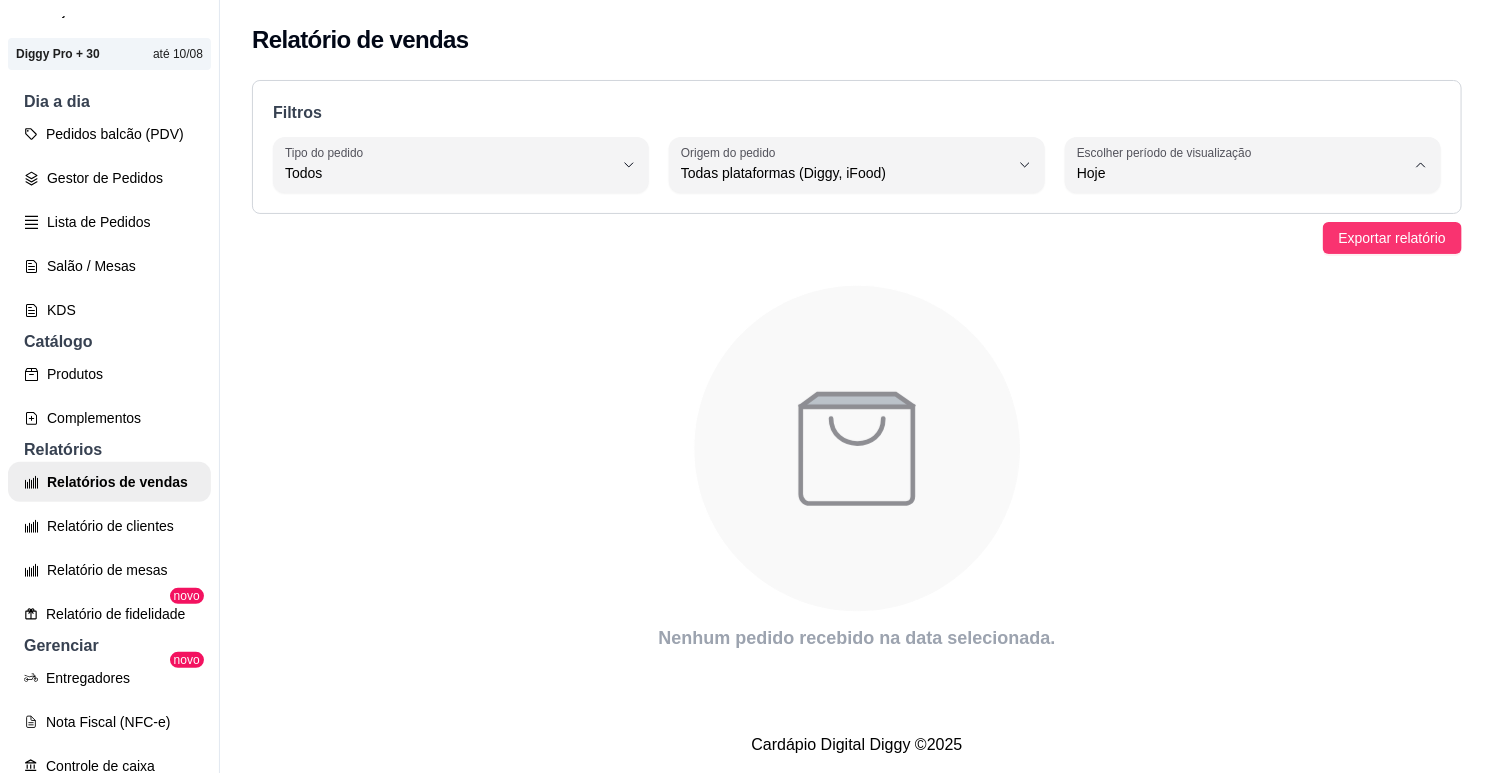 click on "Ontem" at bounding box center (1230, 253) 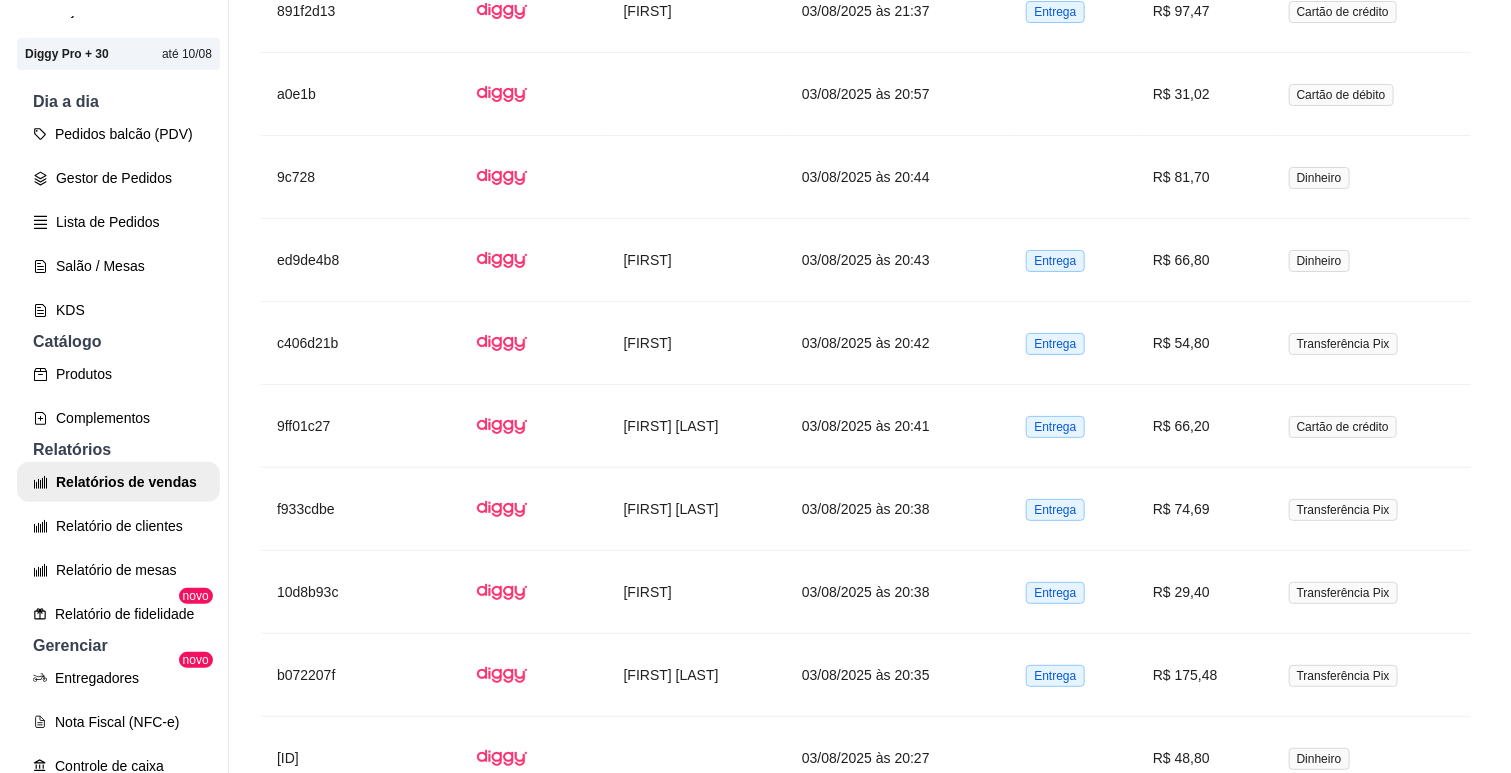 scroll, scrollTop: 3000, scrollLeft: 0, axis: vertical 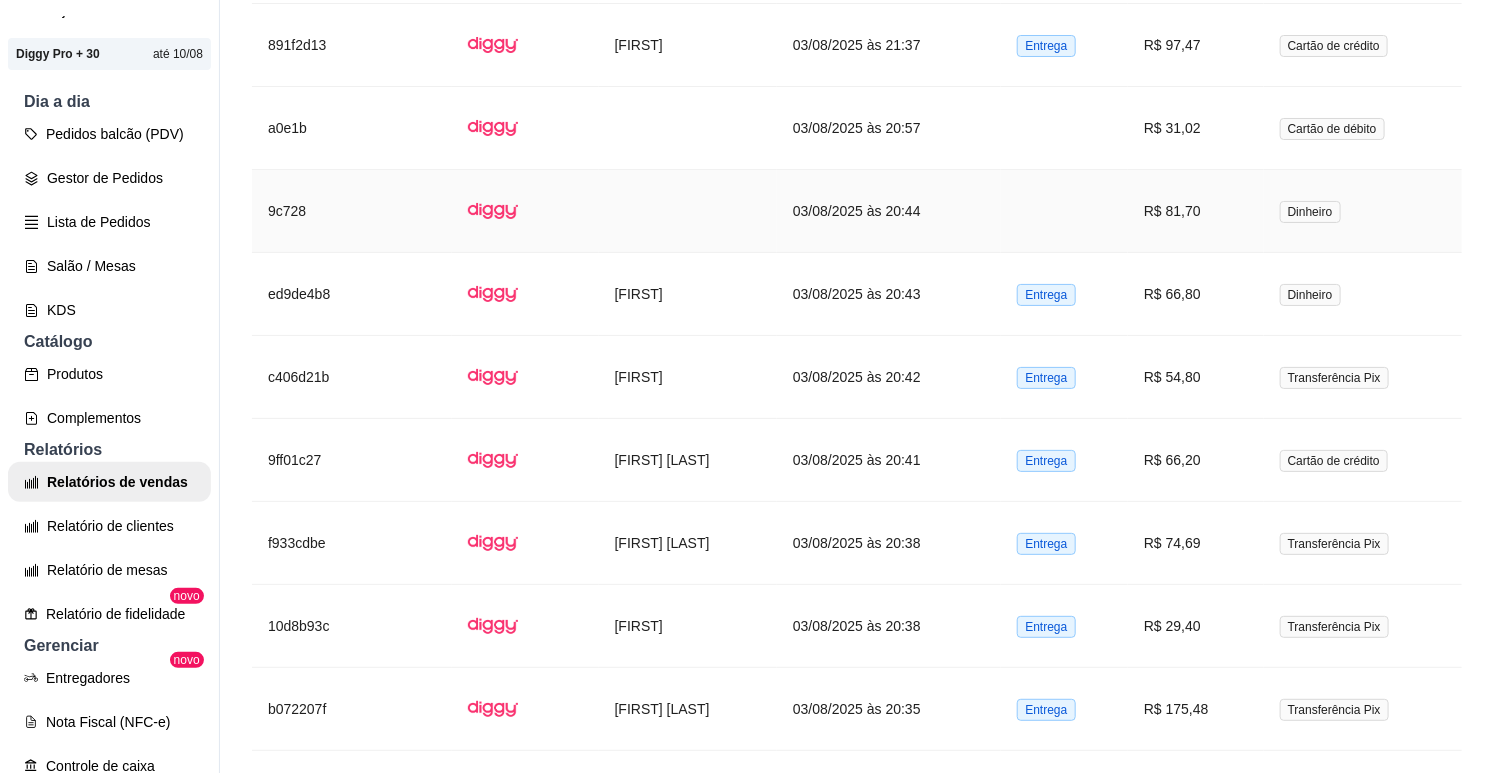 click on "03/08/2025 às 20:44" at bounding box center [889, 211] 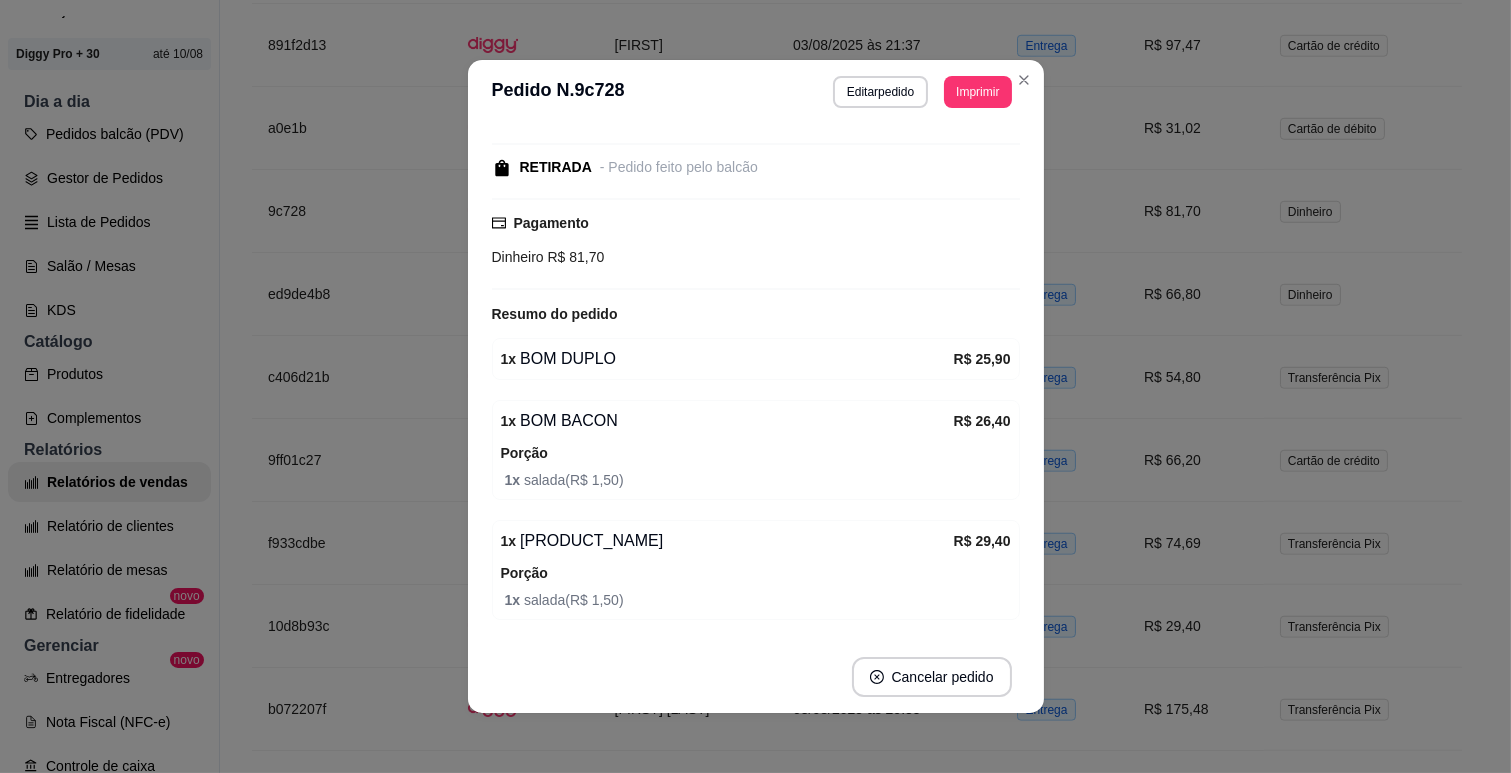 scroll, scrollTop: 172, scrollLeft: 0, axis: vertical 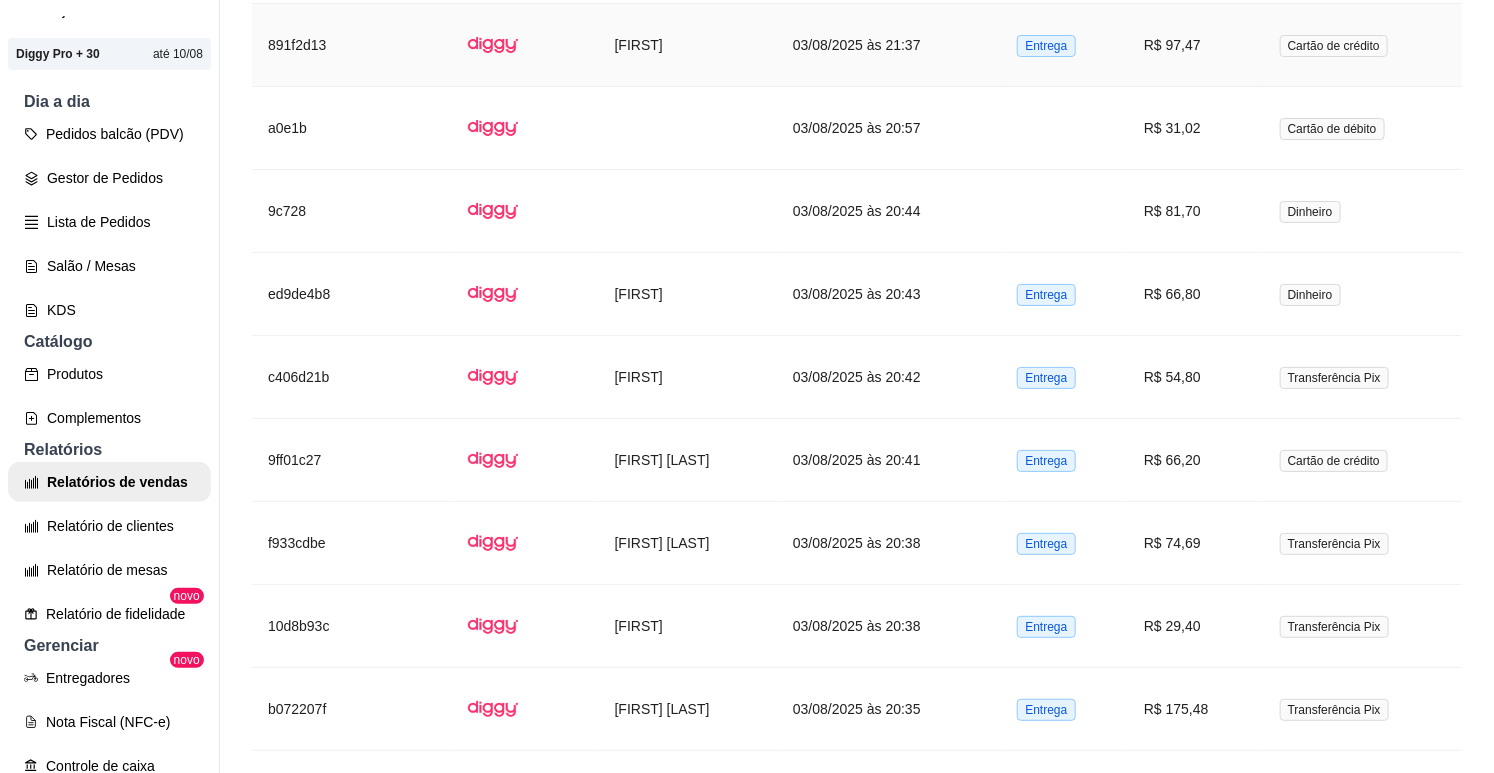 type 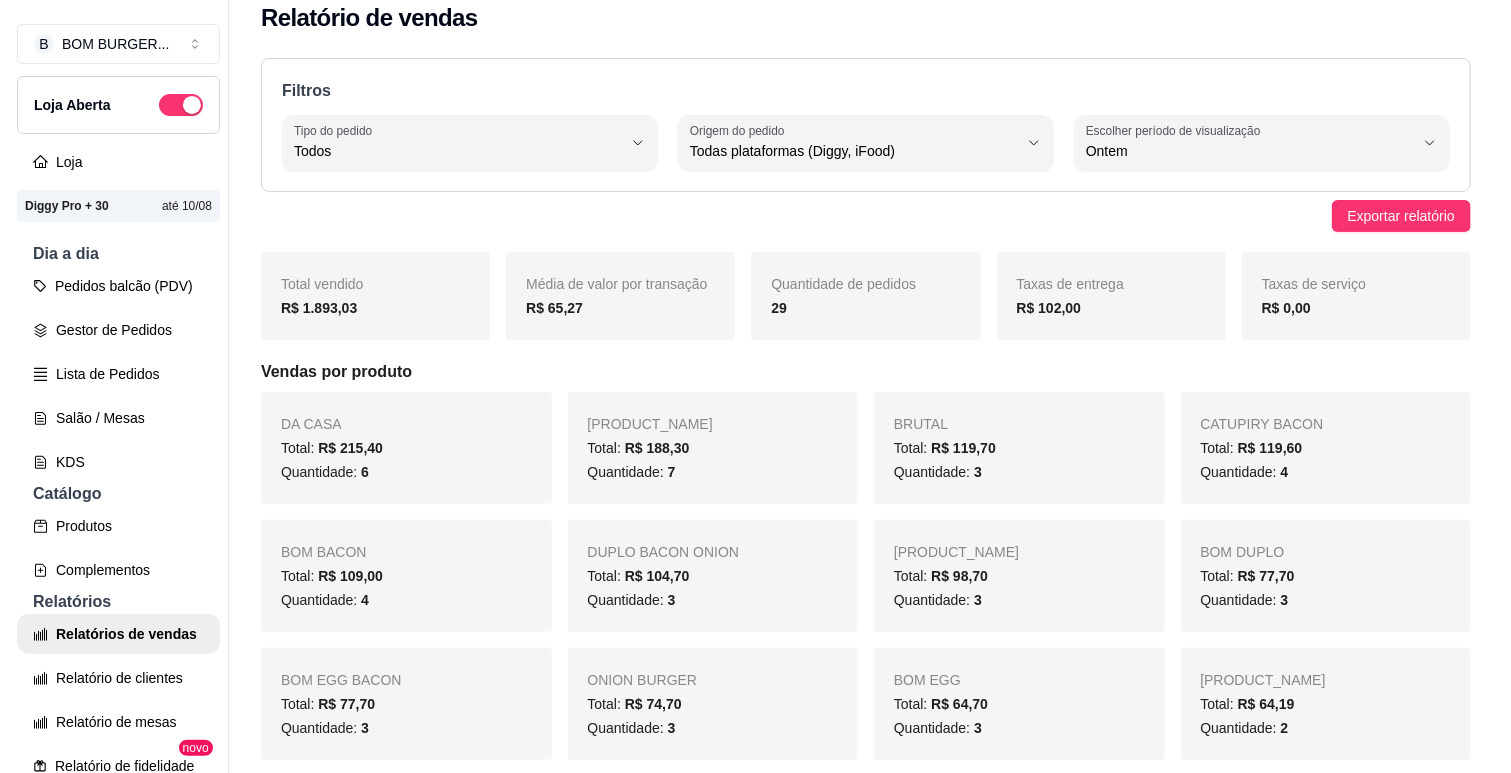scroll, scrollTop: 0, scrollLeft: 0, axis: both 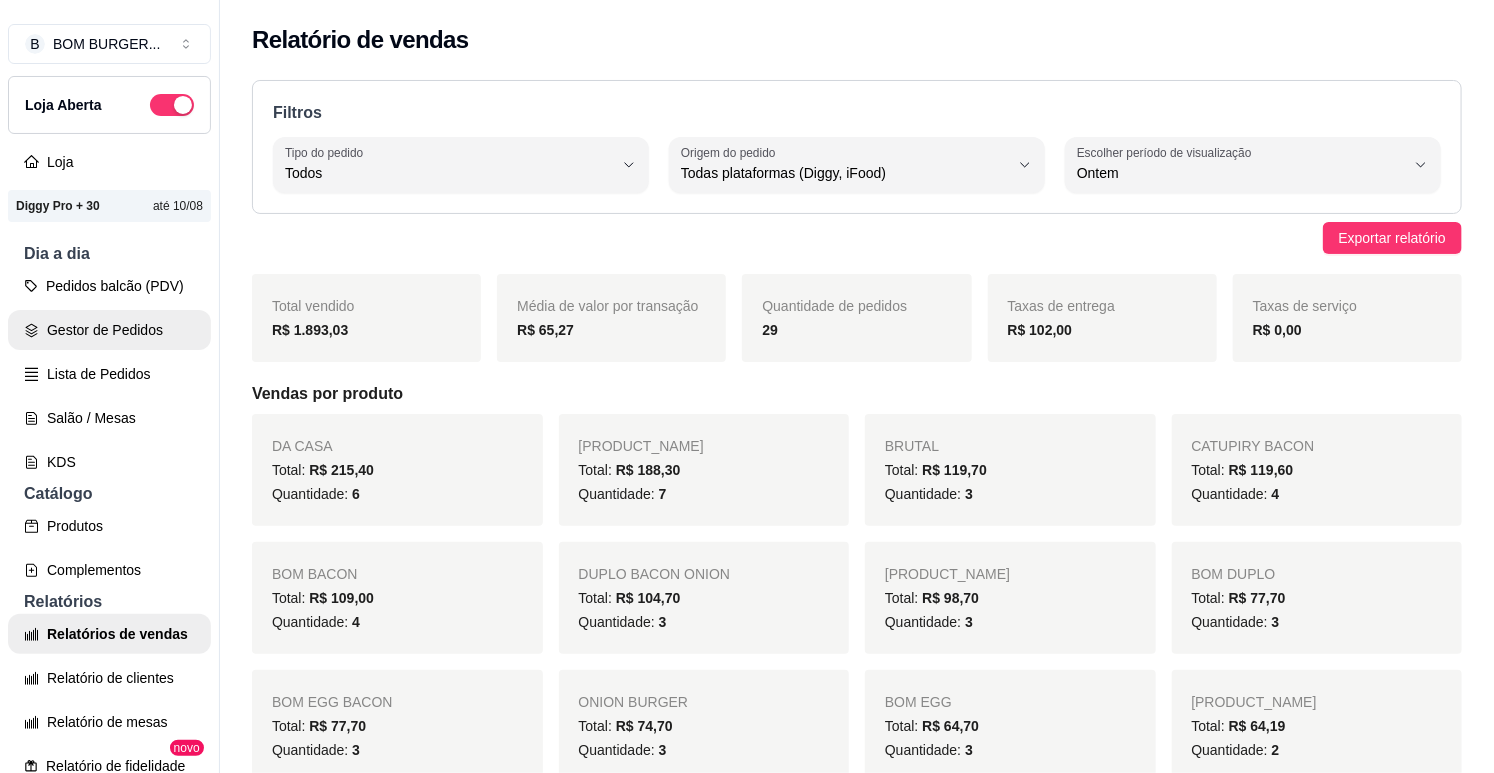 click on "Gestor de Pedidos" at bounding box center [109, 330] 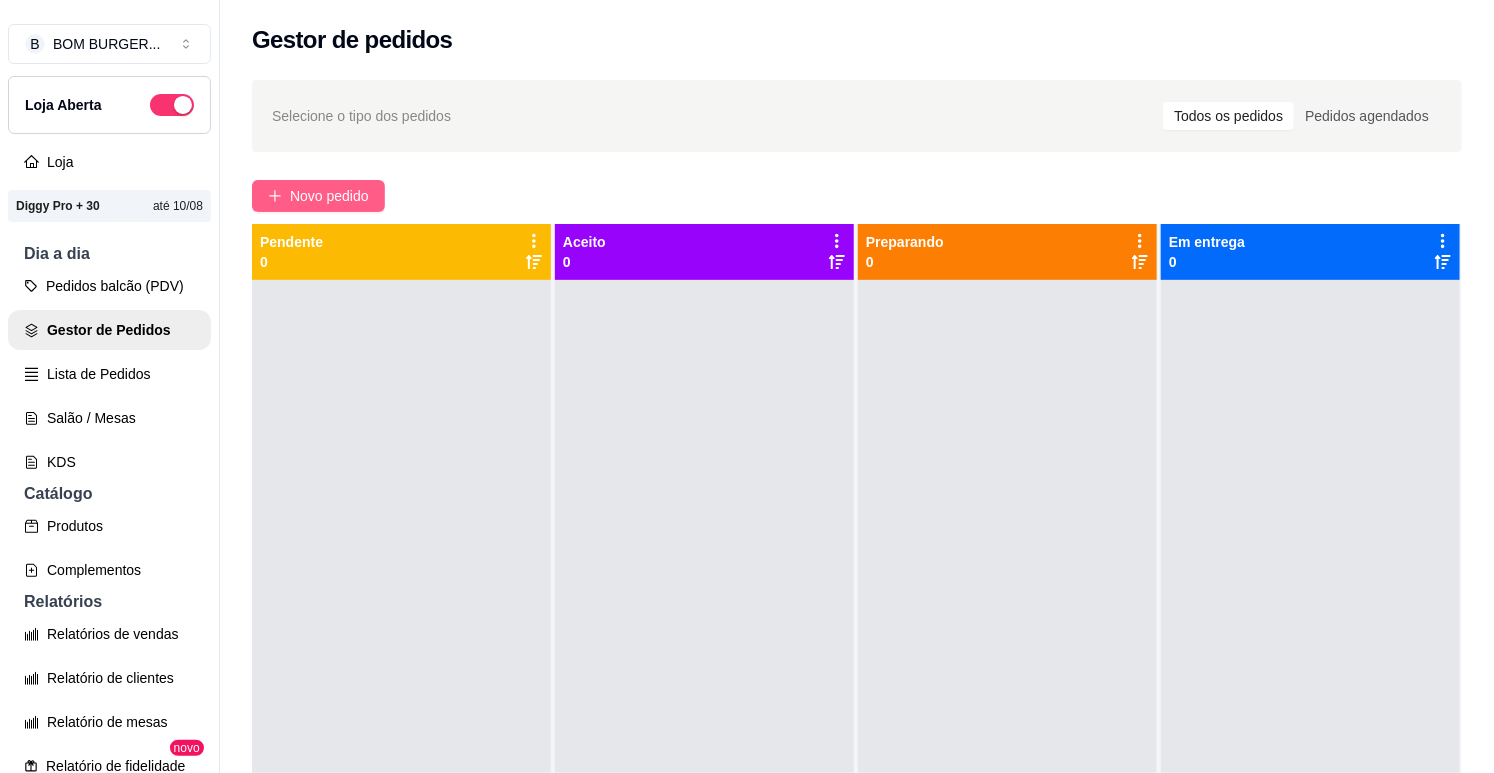 click on "Novo pedido" at bounding box center [329, 196] 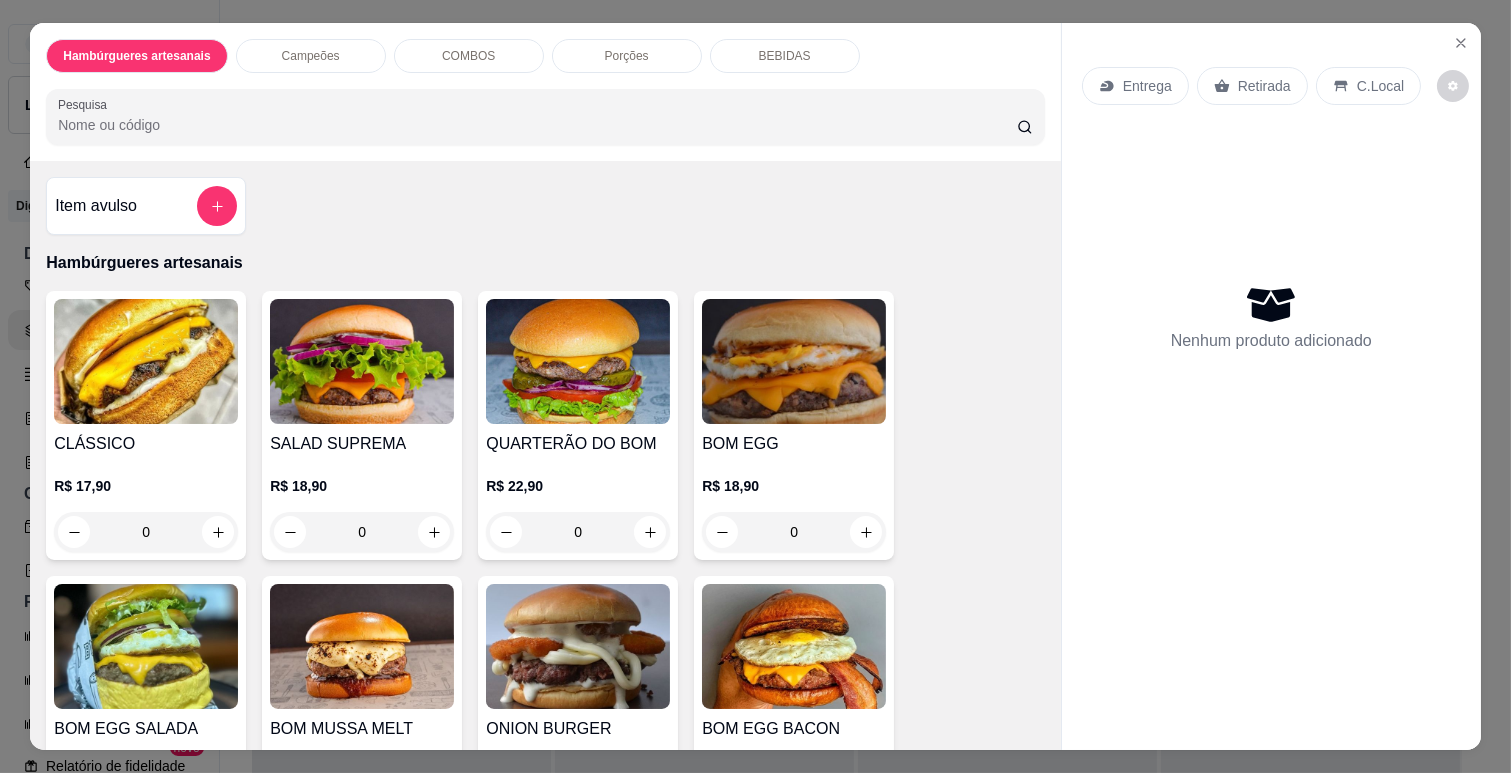 click on "0" at bounding box center (362, 532) 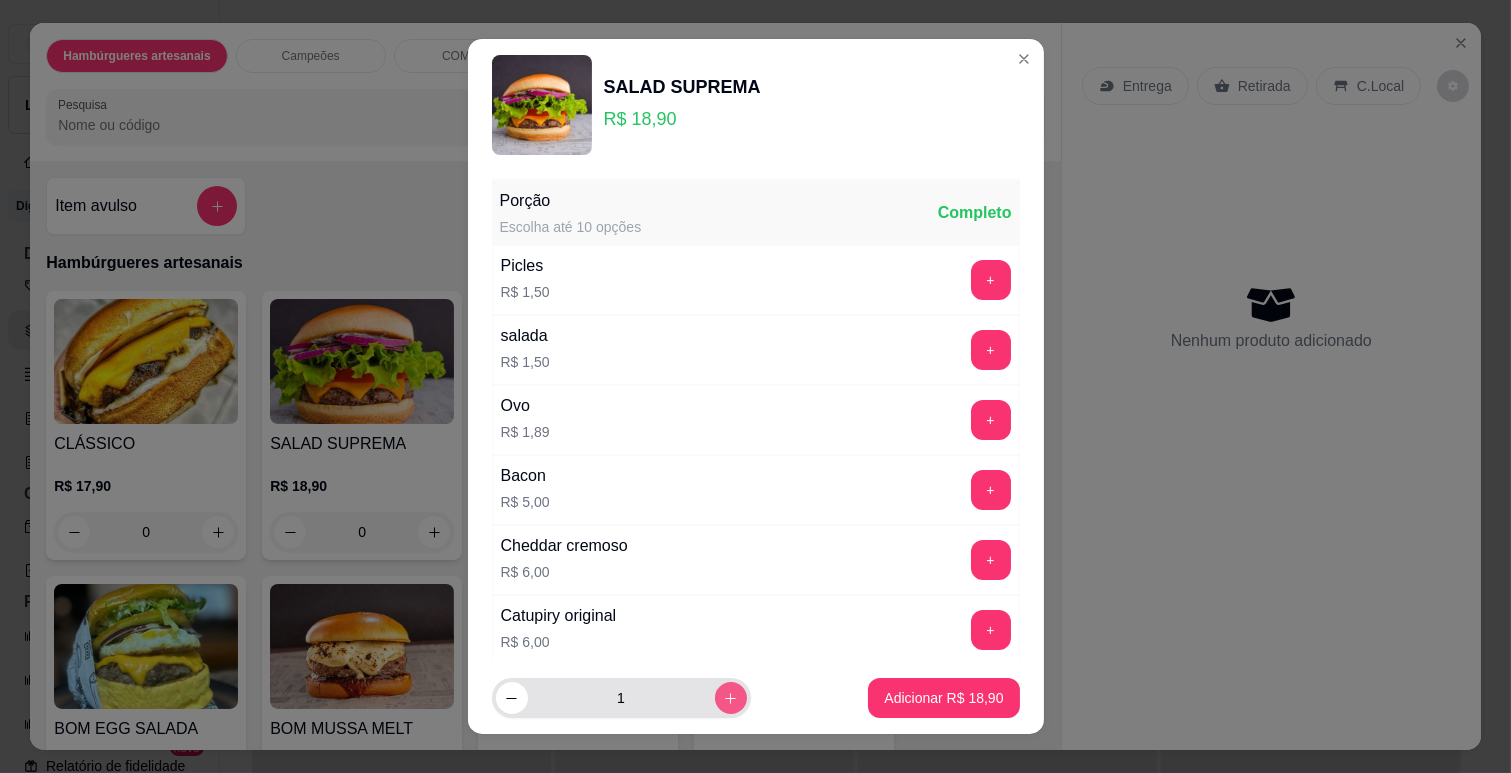 click 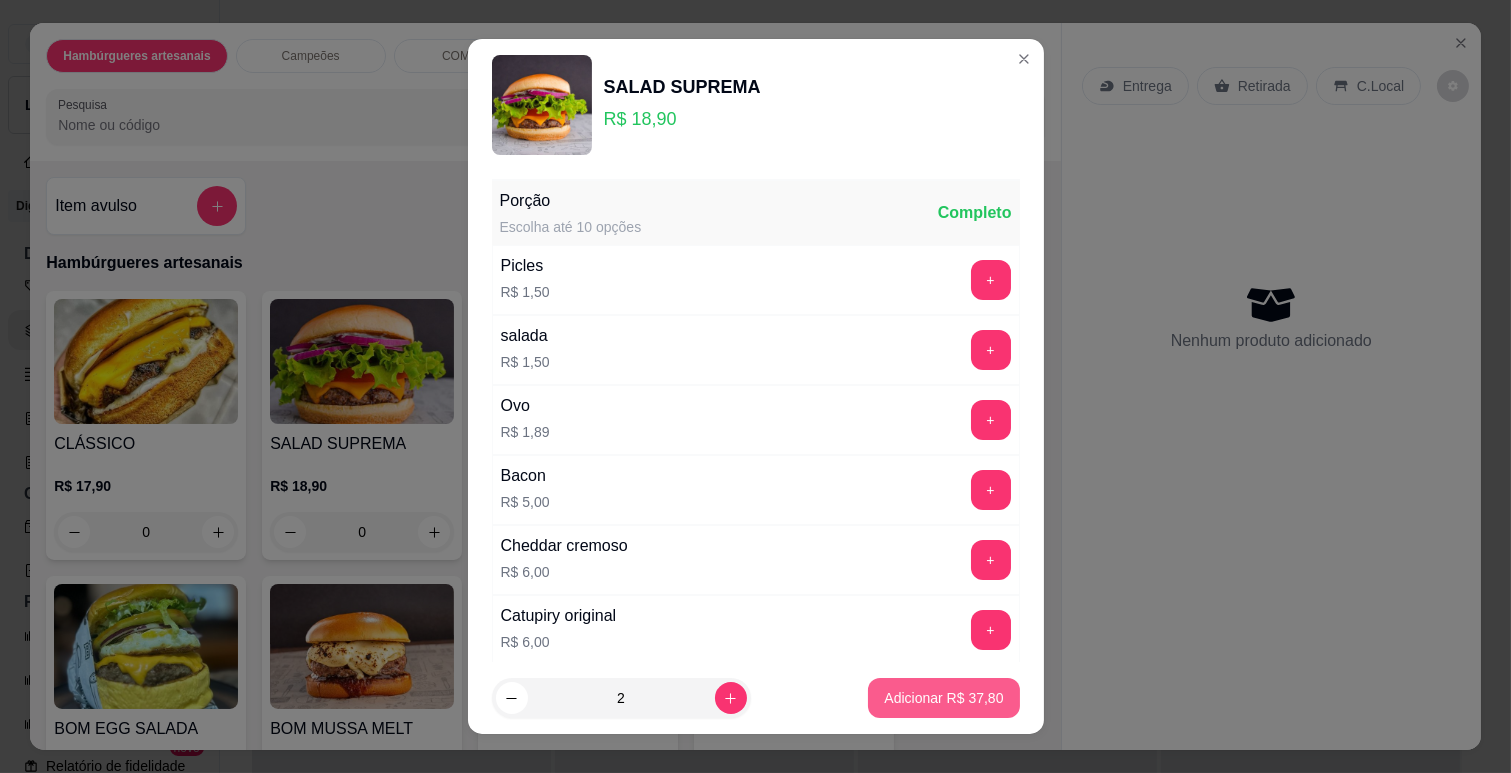 click on "Adicionar   R$ 37,80" at bounding box center (943, 698) 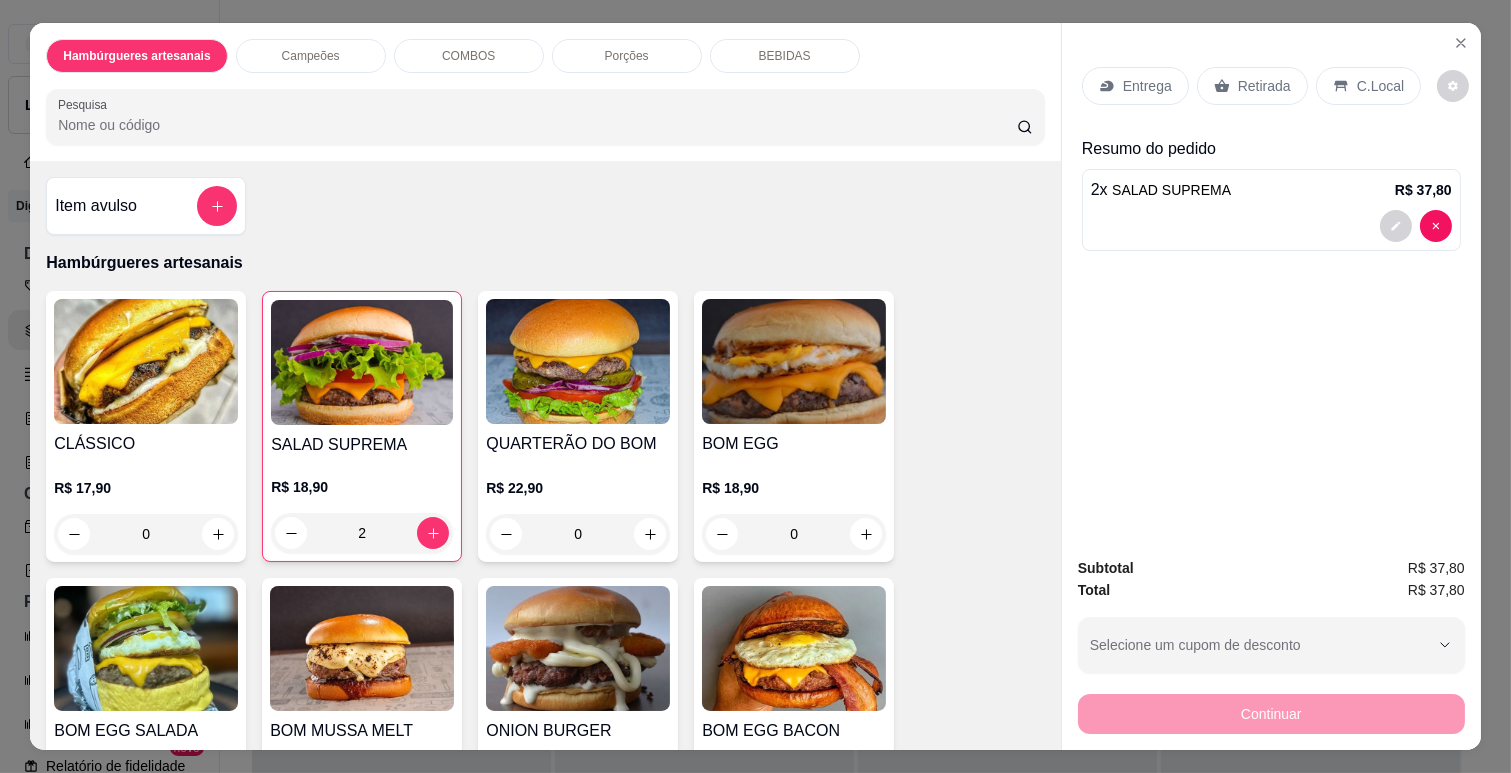 click on "Entrega" at bounding box center (1135, 86) 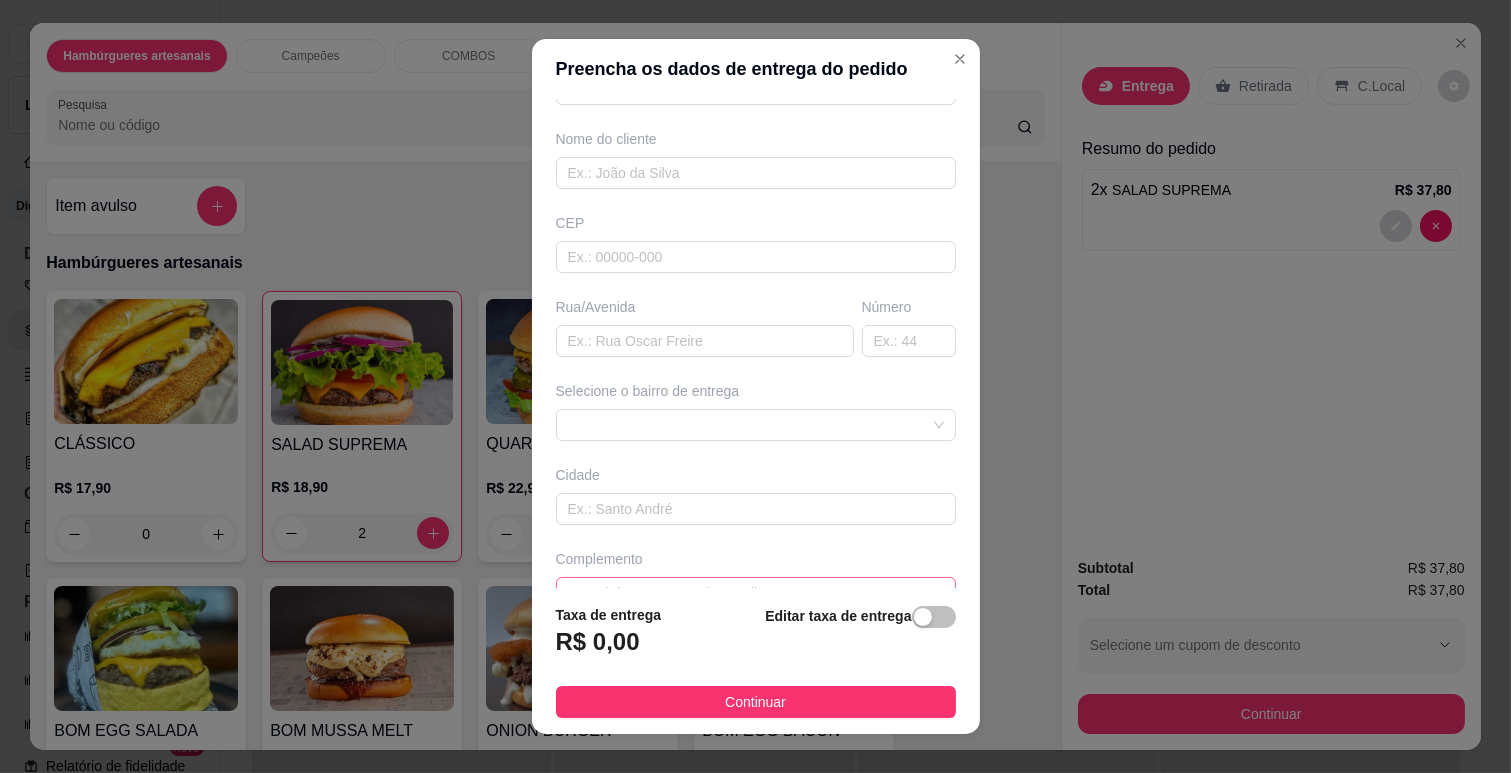 scroll, scrollTop: 184, scrollLeft: 0, axis: vertical 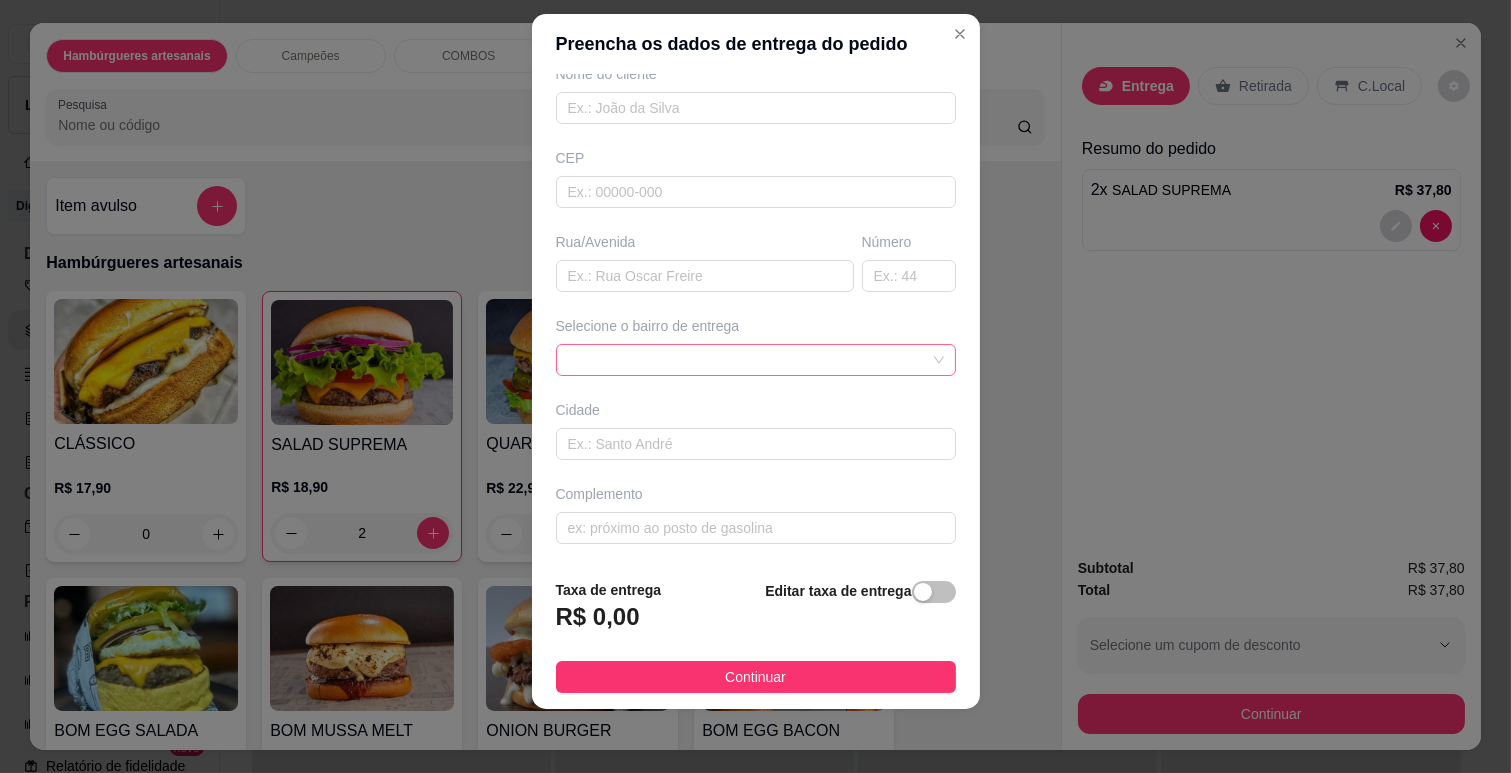 click at bounding box center [756, 360] 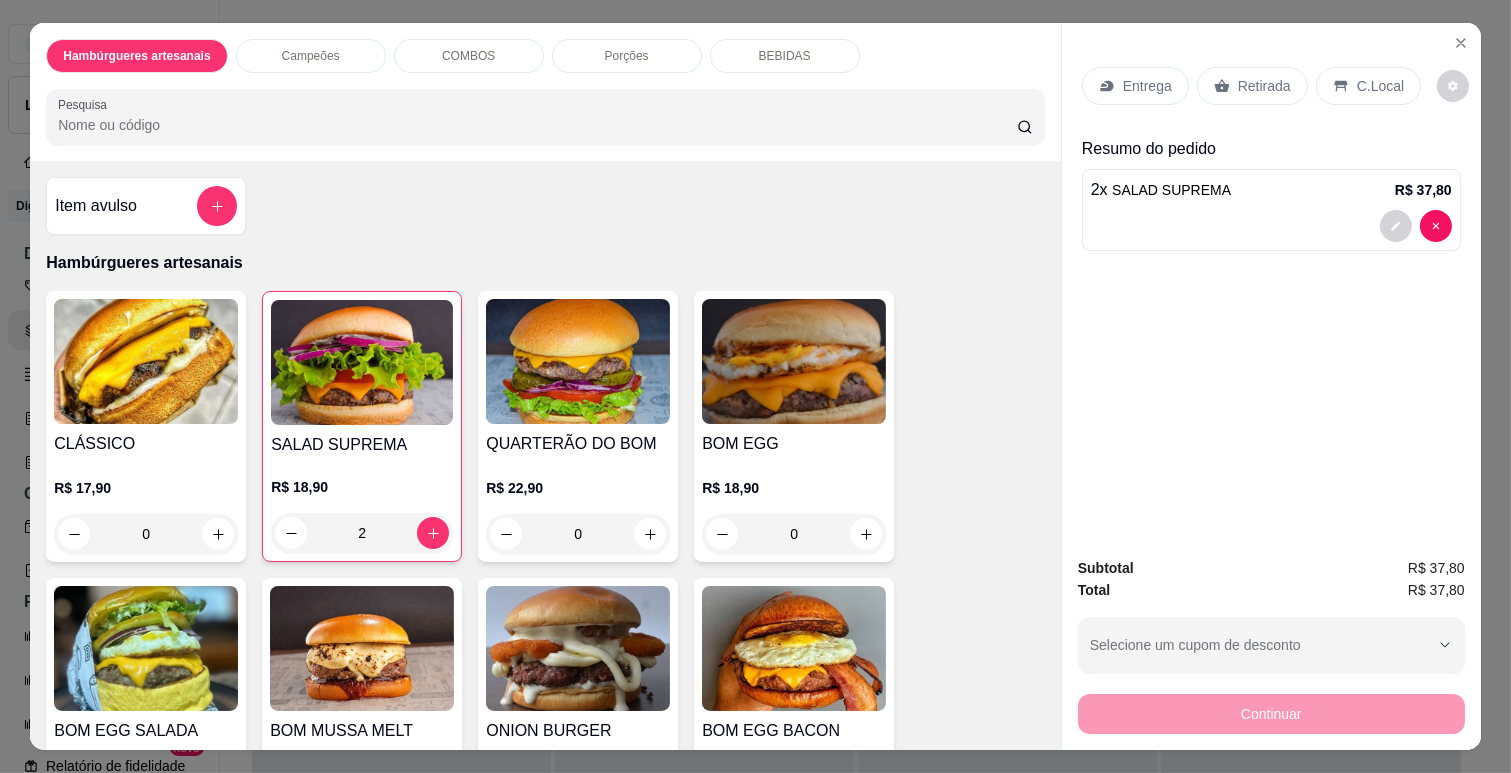 click on "Retirada" at bounding box center [1264, 86] 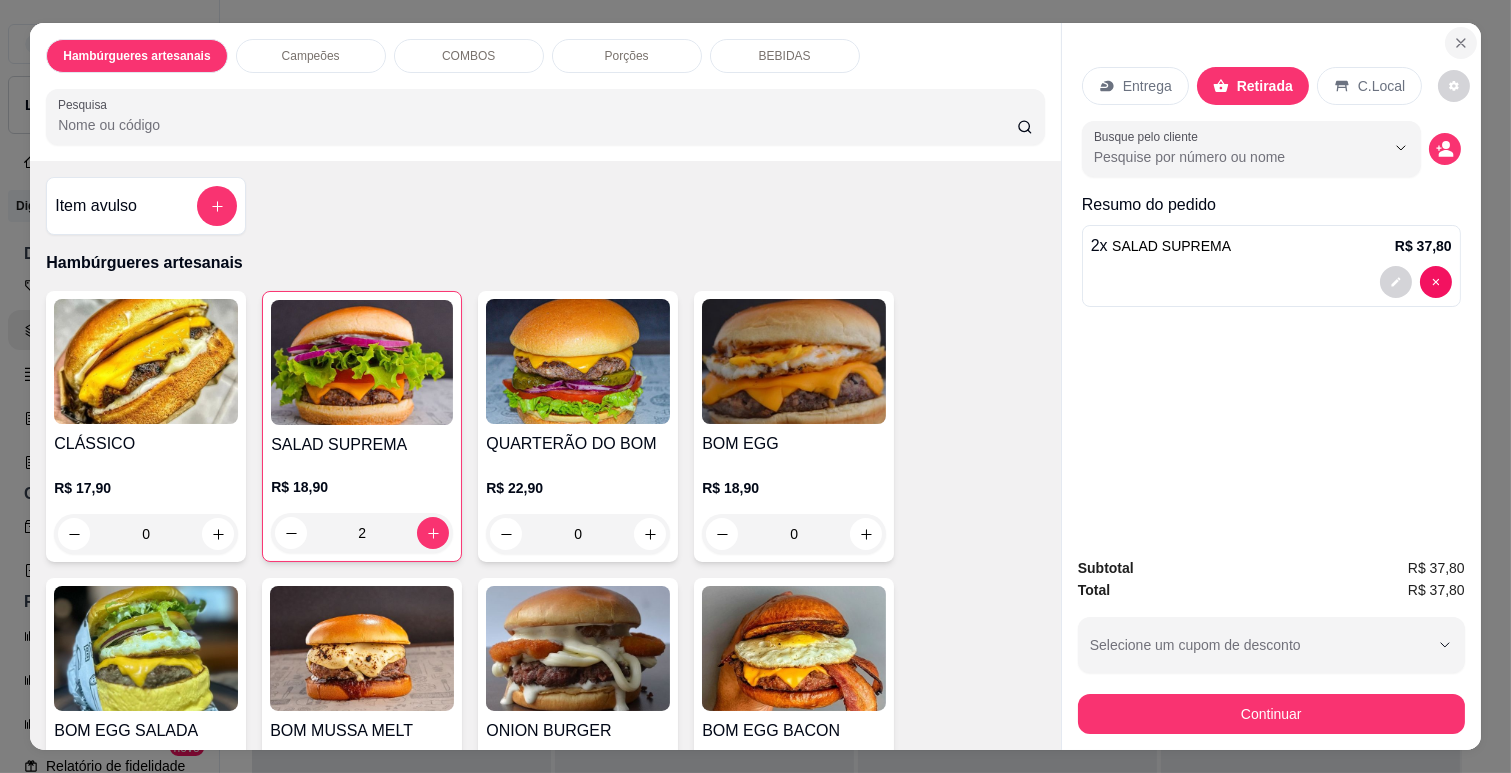 click at bounding box center [1461, 43] 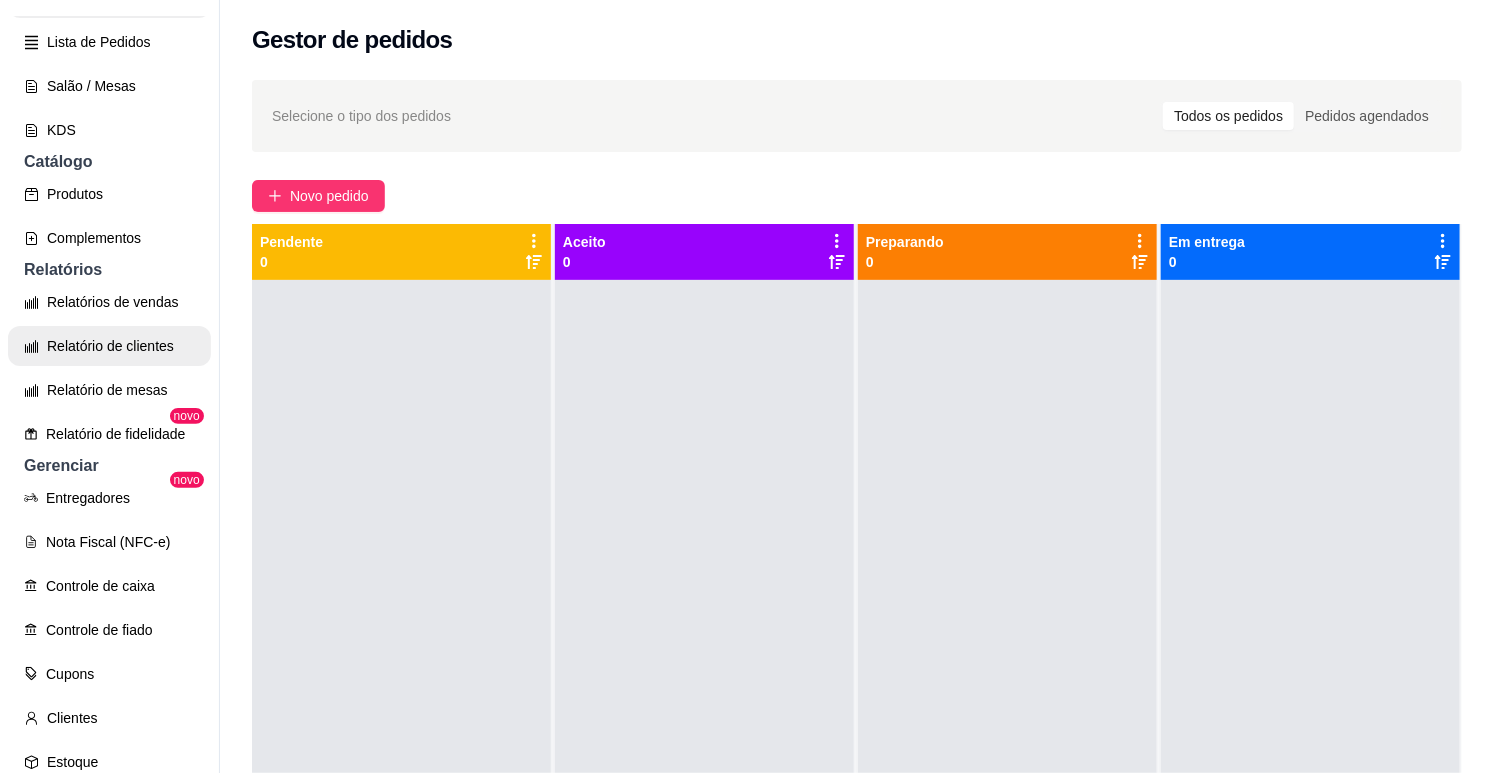 scroll, scrollTop: 333, scrollLeft: 0, axis: vertical 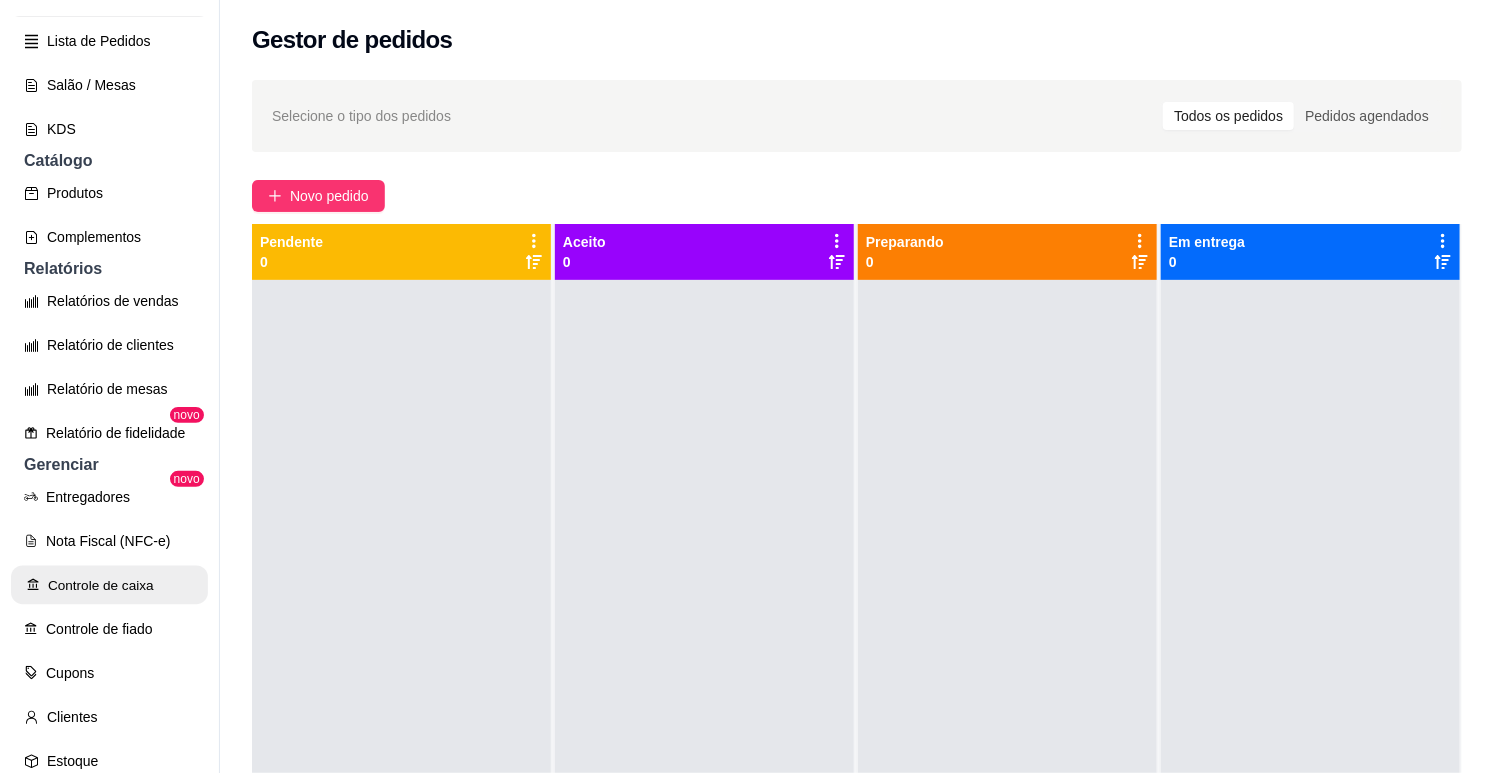 click on "Controle de caixa" at bounding box center [109, 585] 